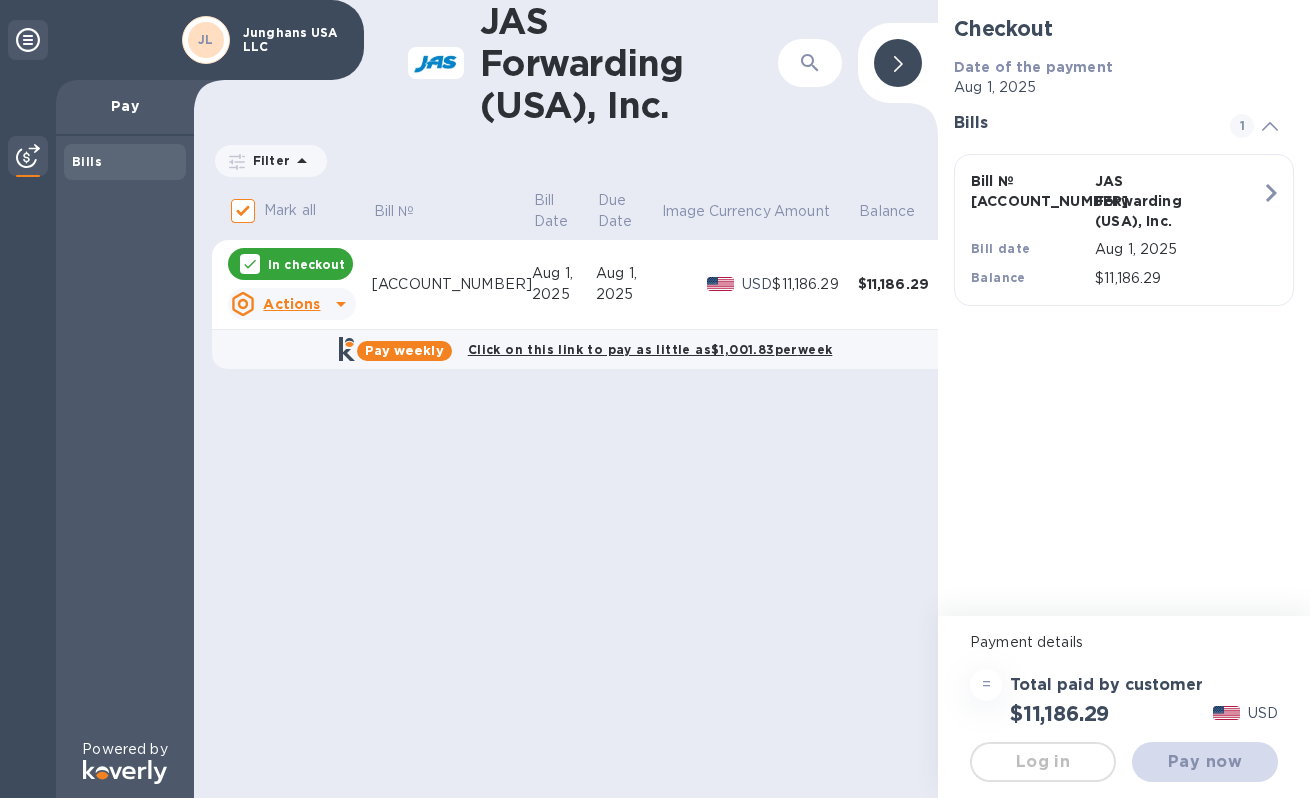 checkbox on "false" 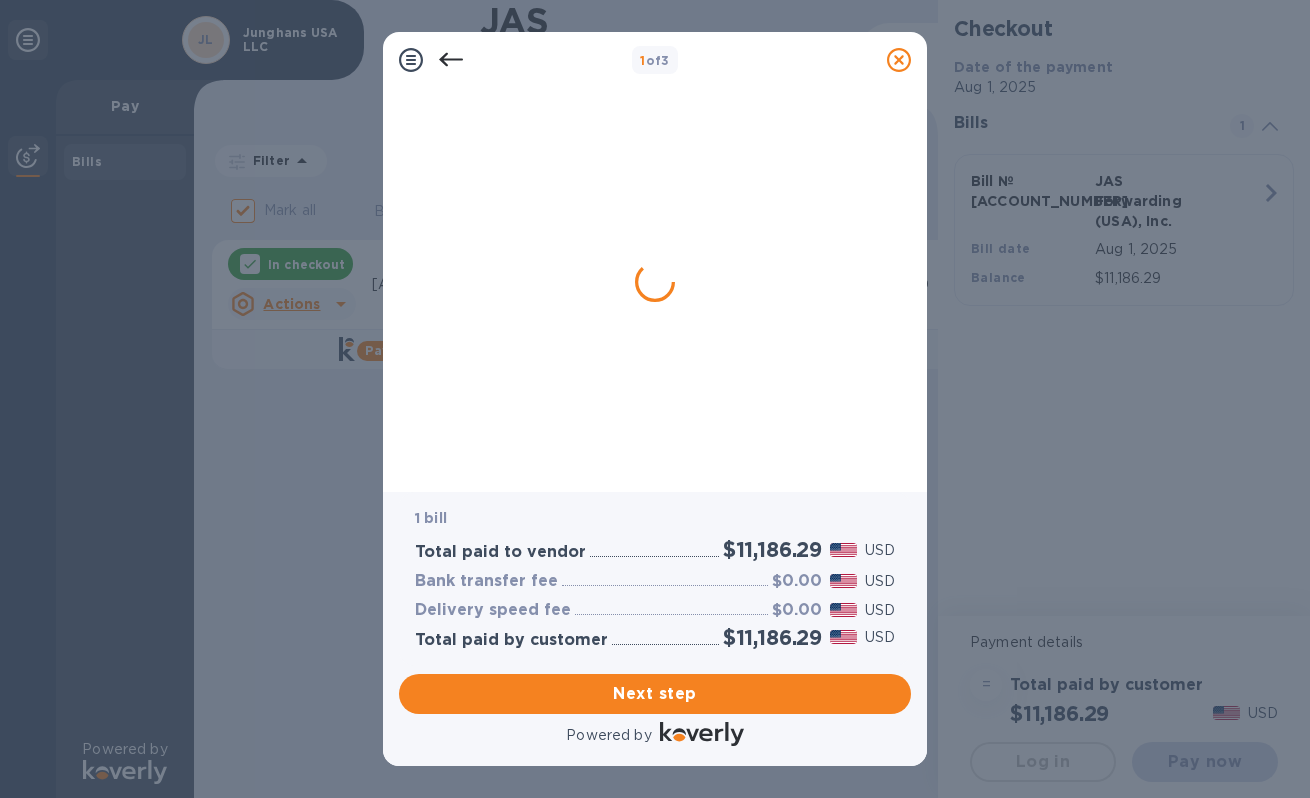 scroll, scrollTop: 0, scrollLeft: 0, axis: both 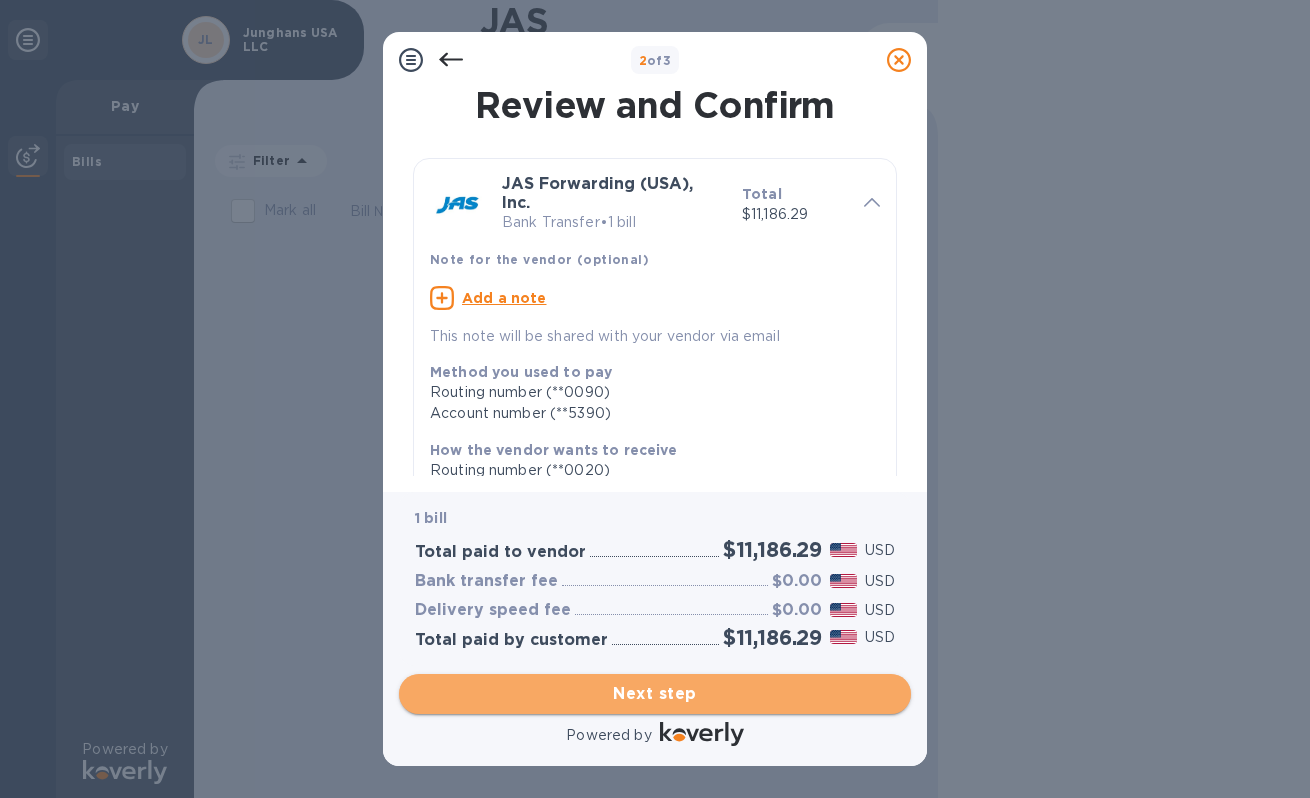 click on "Next step" at bounding box center (655, 694) 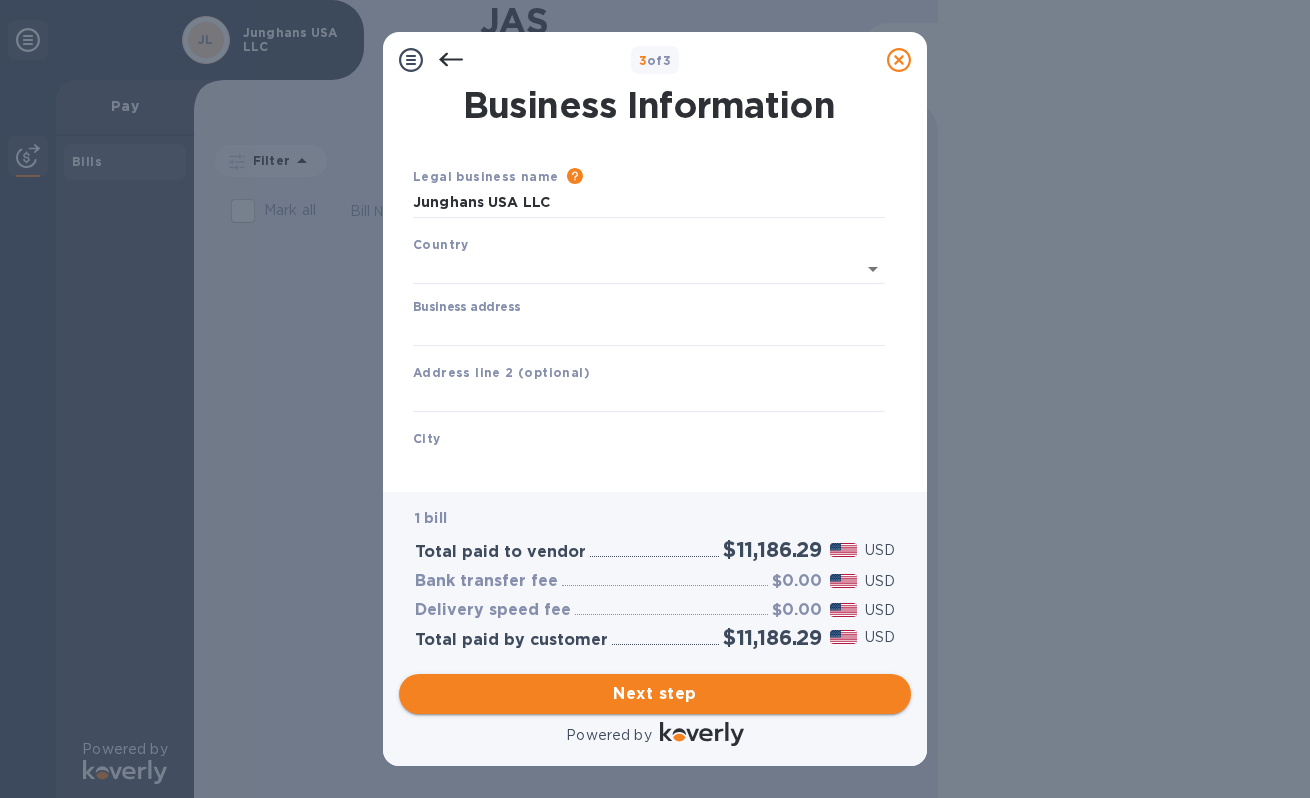 type on "United States" 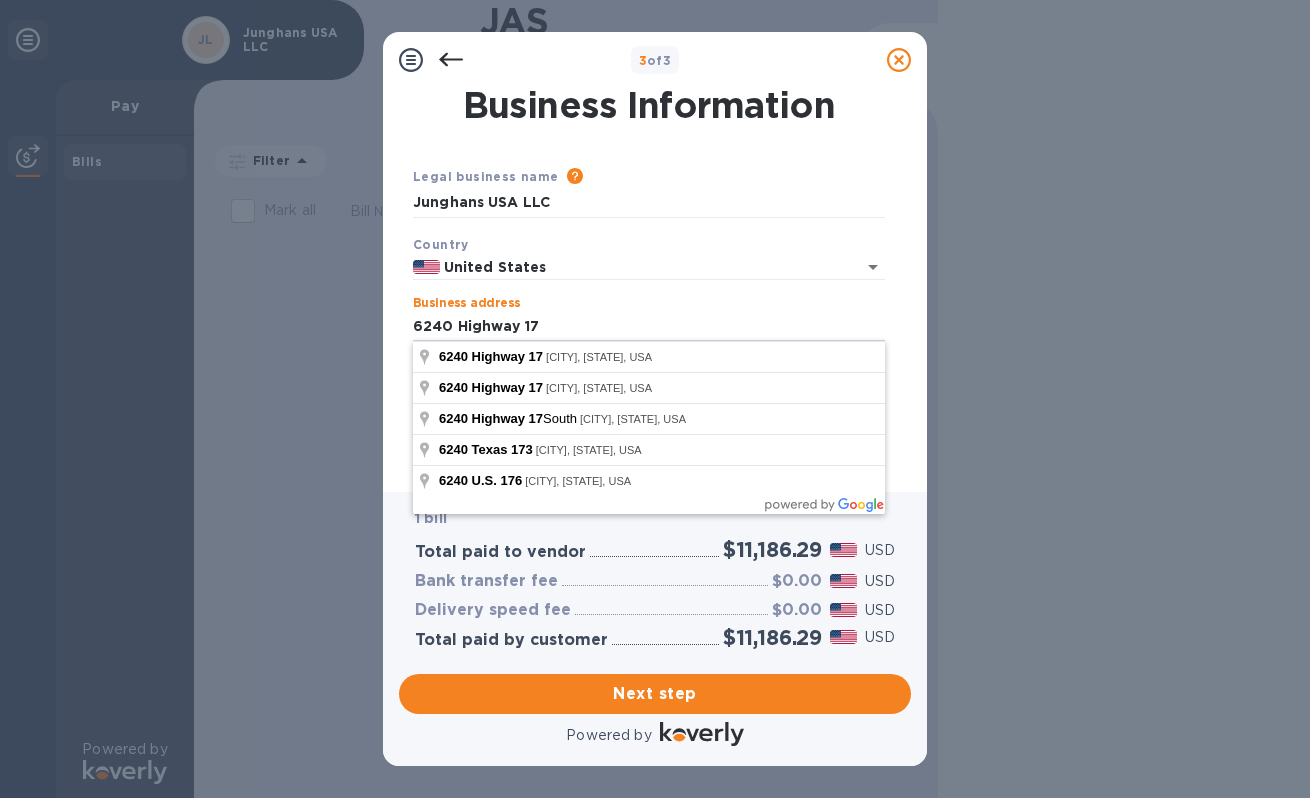 type on "6240 Georgia 17" 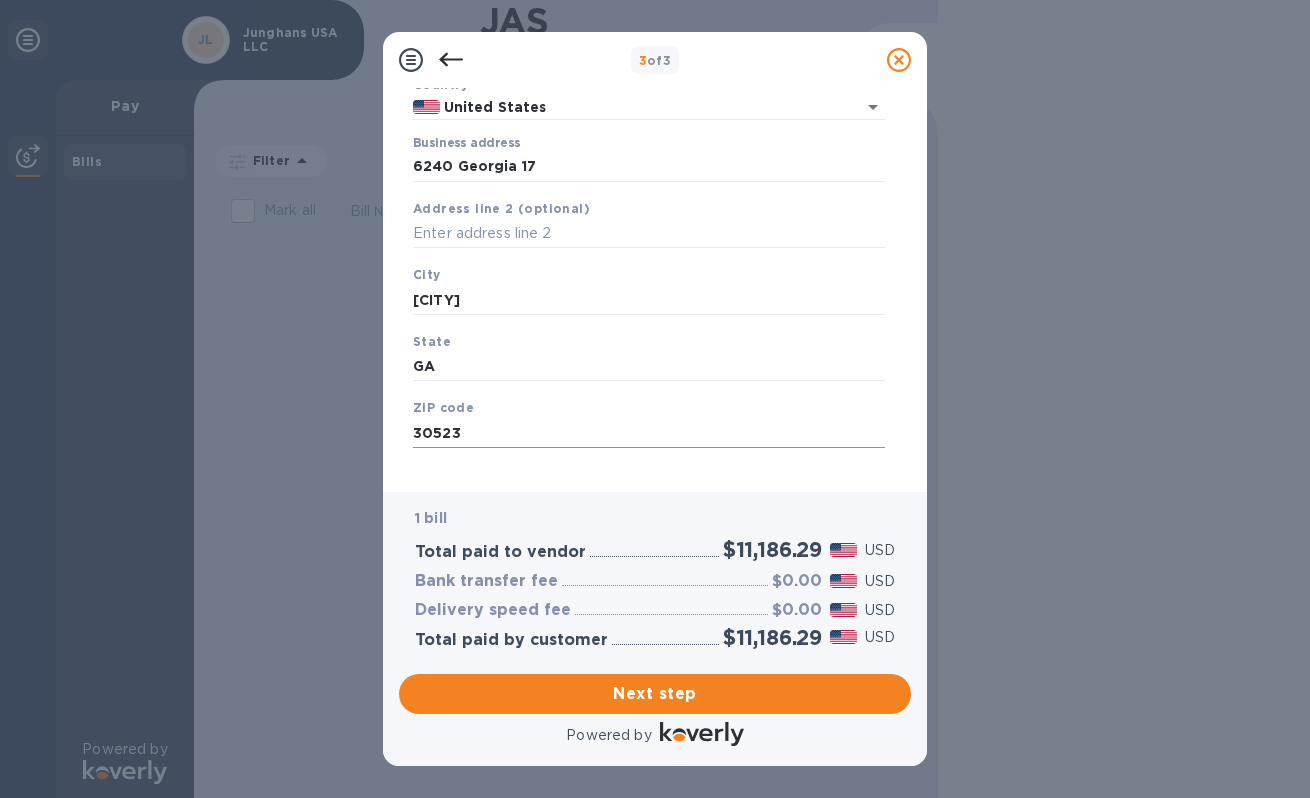 scroll, scrollTop: 174, scrollLeft: 0, axis: vertical 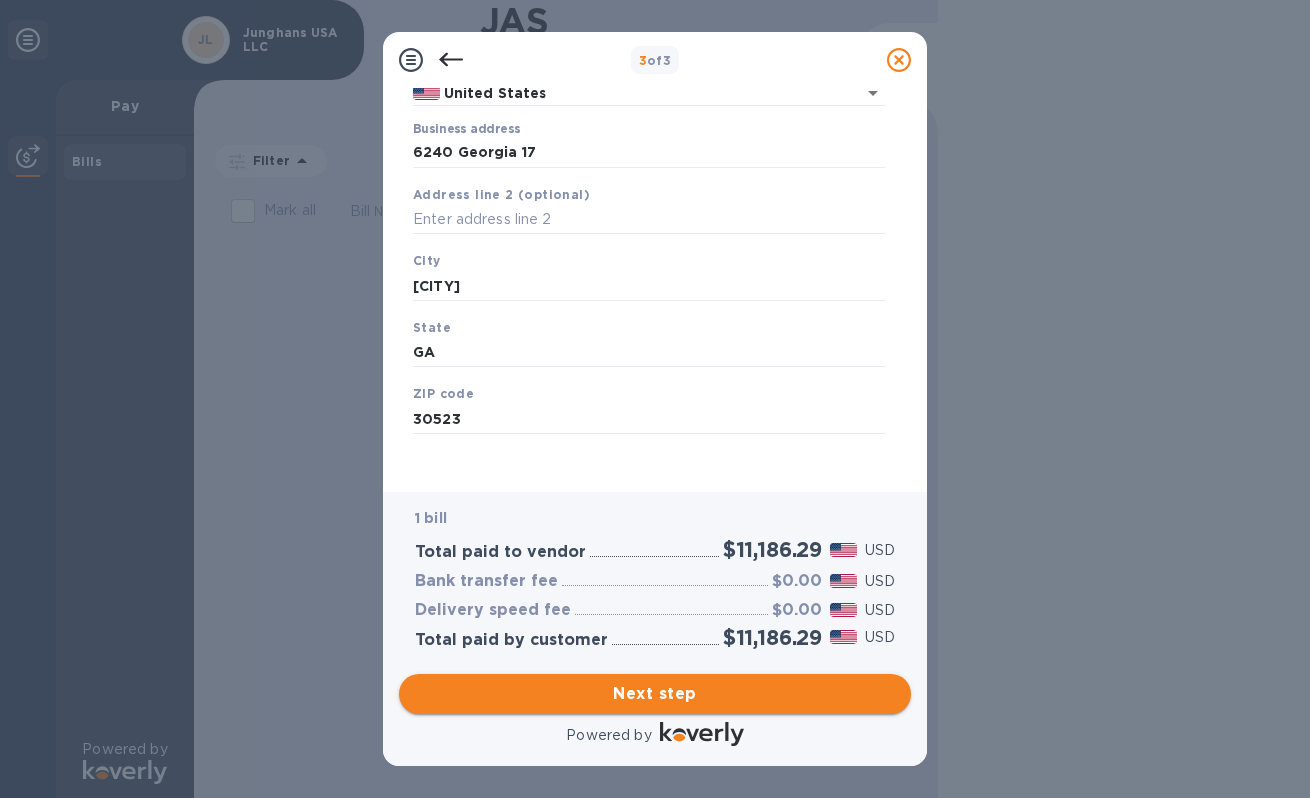 click on "Next step" at bounding box center [655, 694] 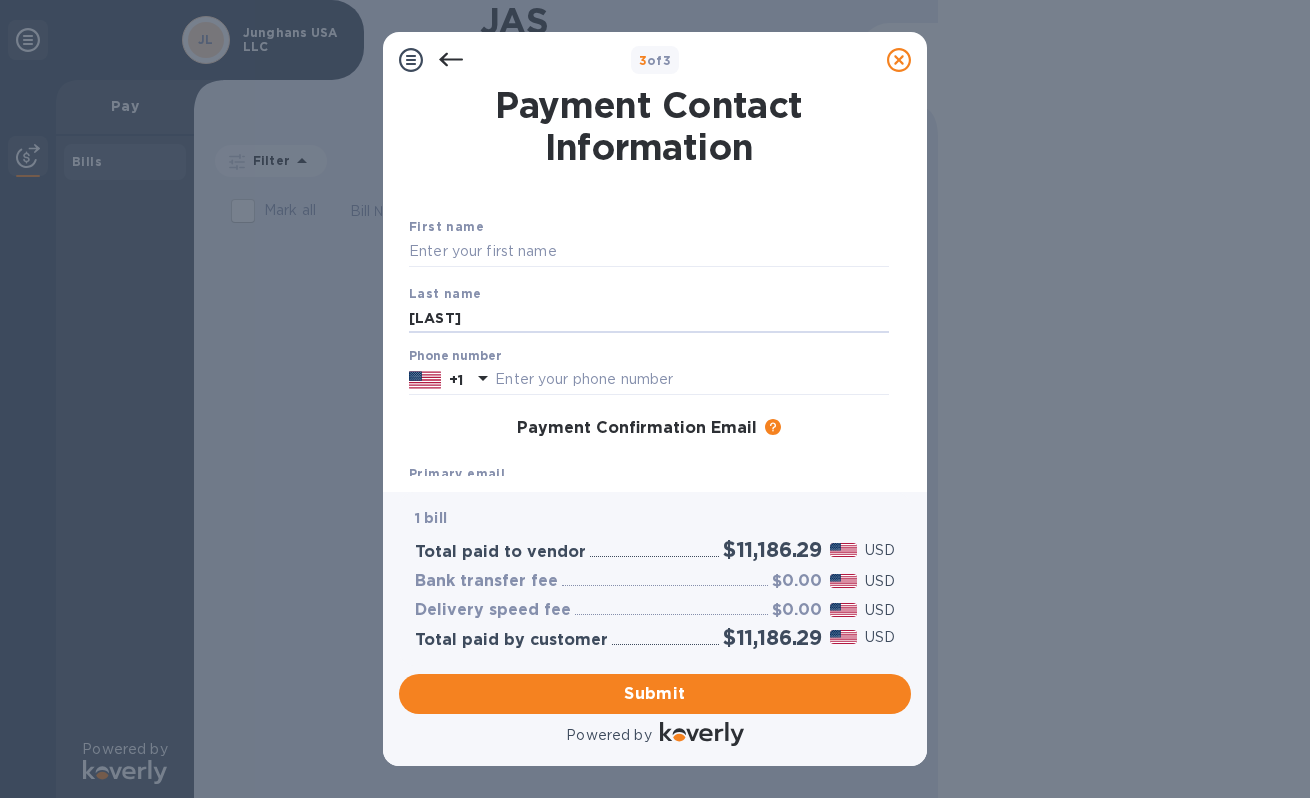 scroll, scrollTop: 4, scrollLeft: 0, axis: vertical 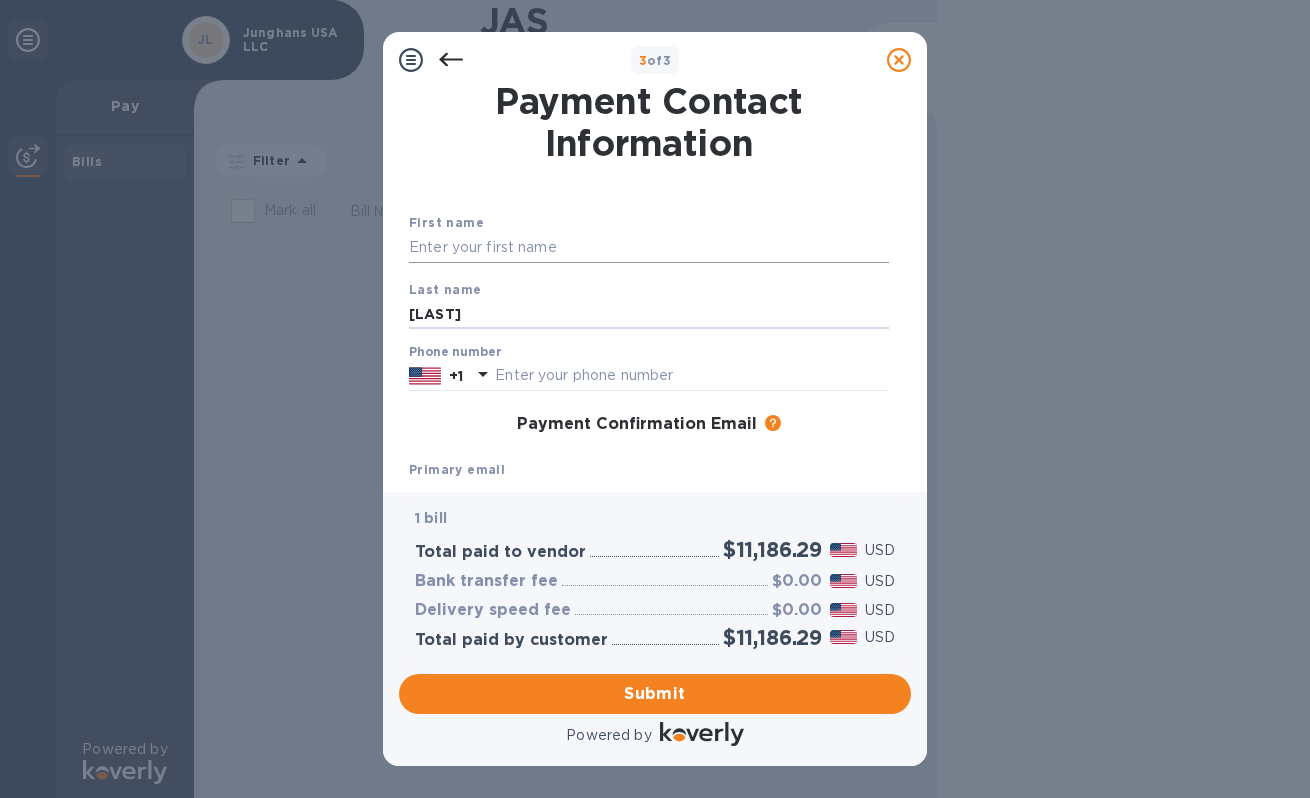 type on "[LAST]" 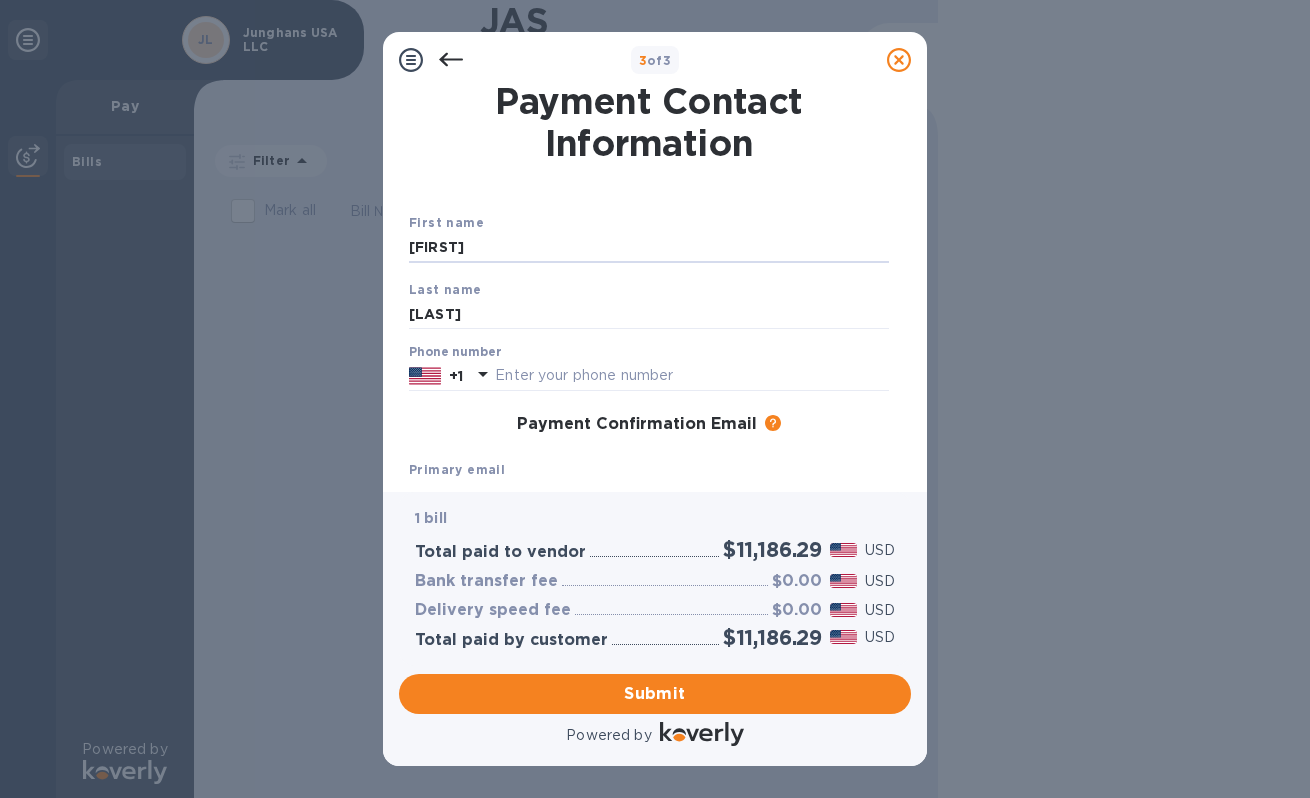 scroll, scrollTop: 39, scrollLeft: 0, axis: vertical 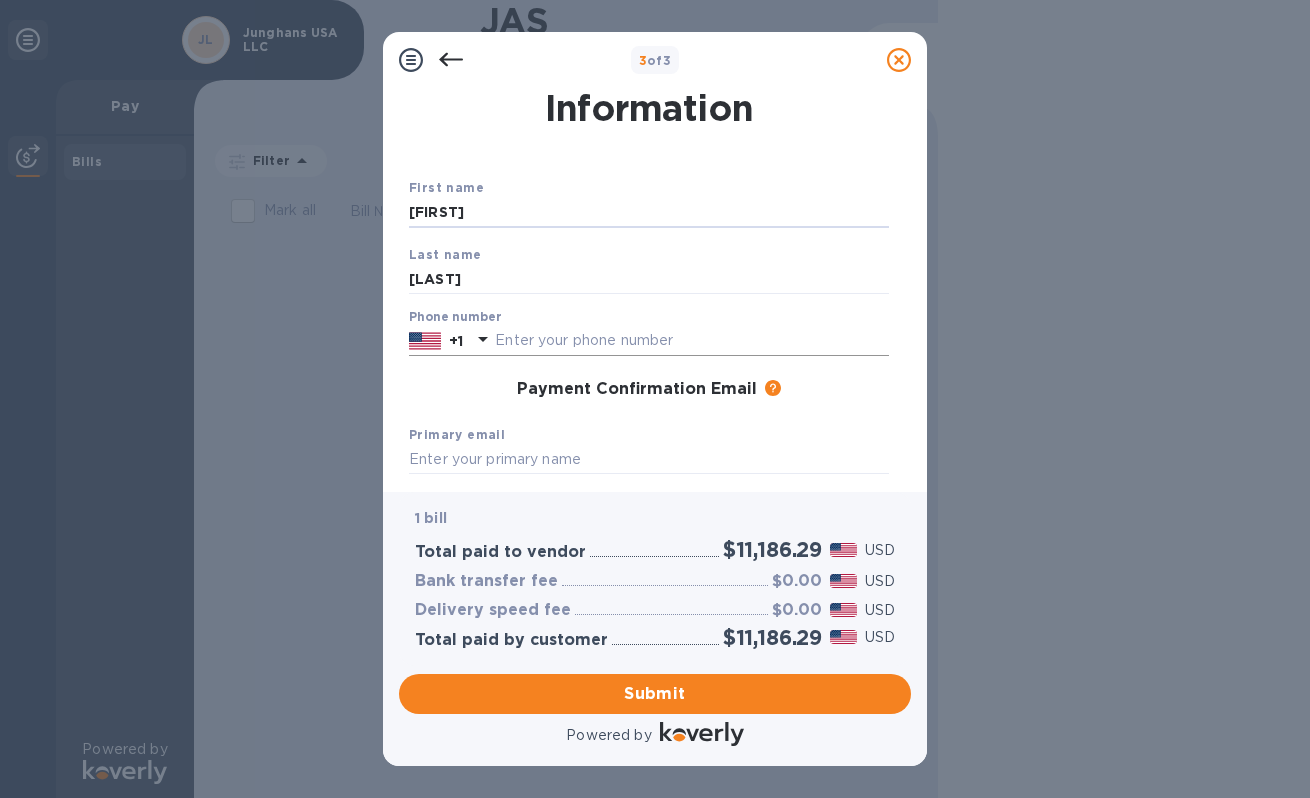 type on "[FIRST]" 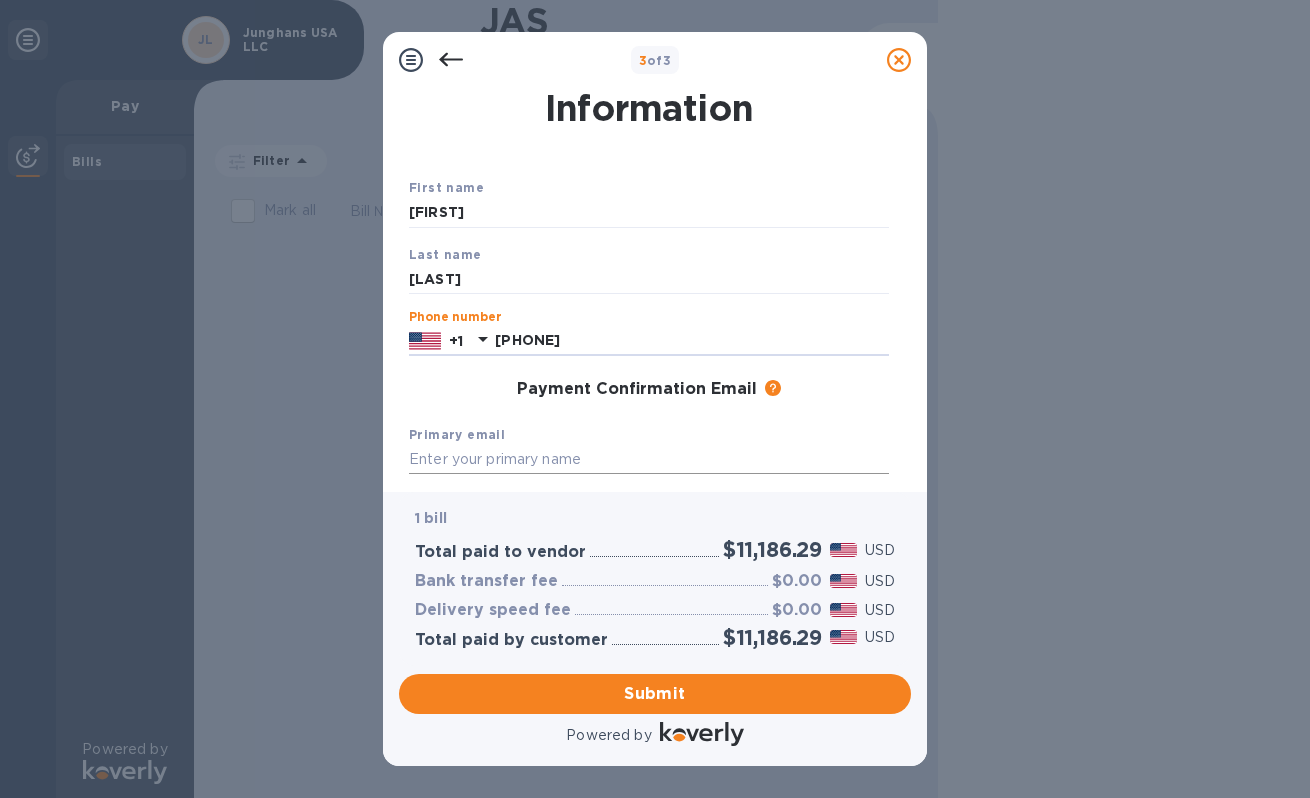 type on "[PHONE]" 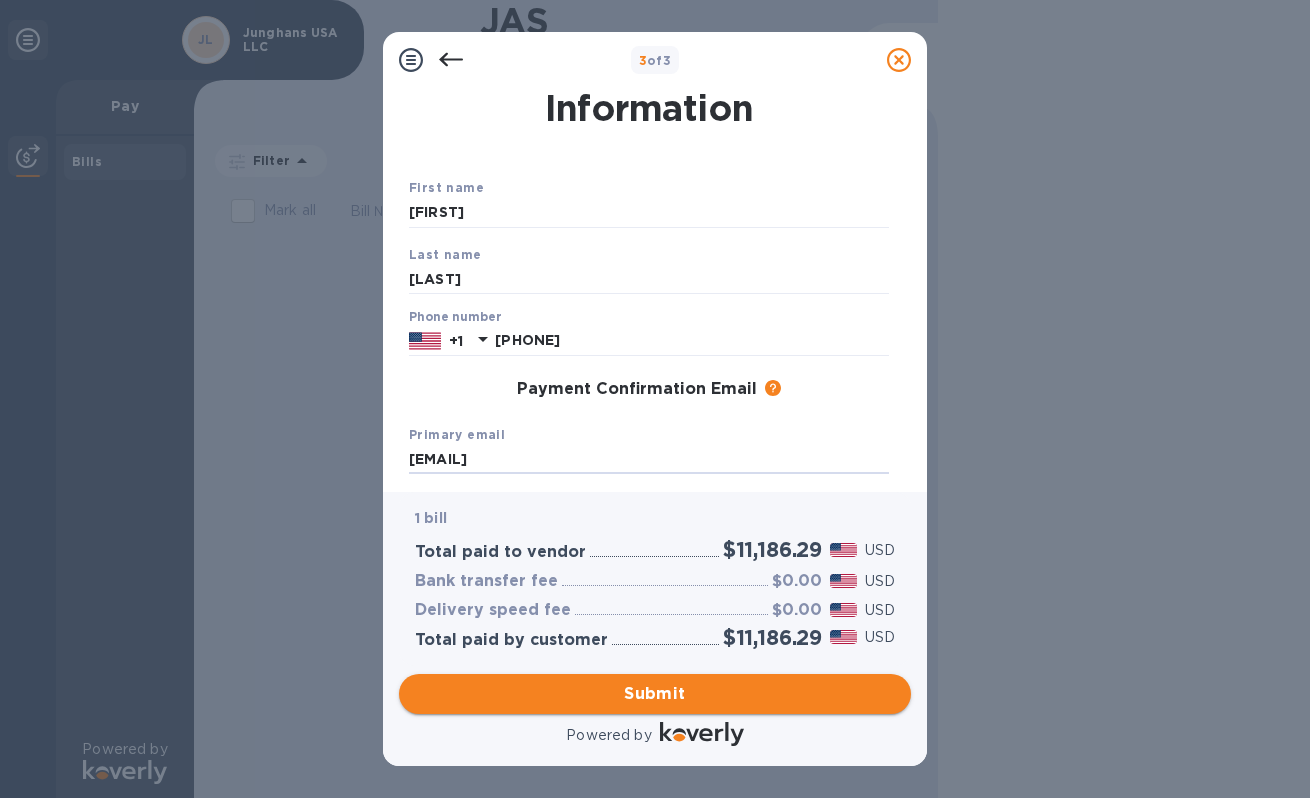 type on "[EMAIL]" 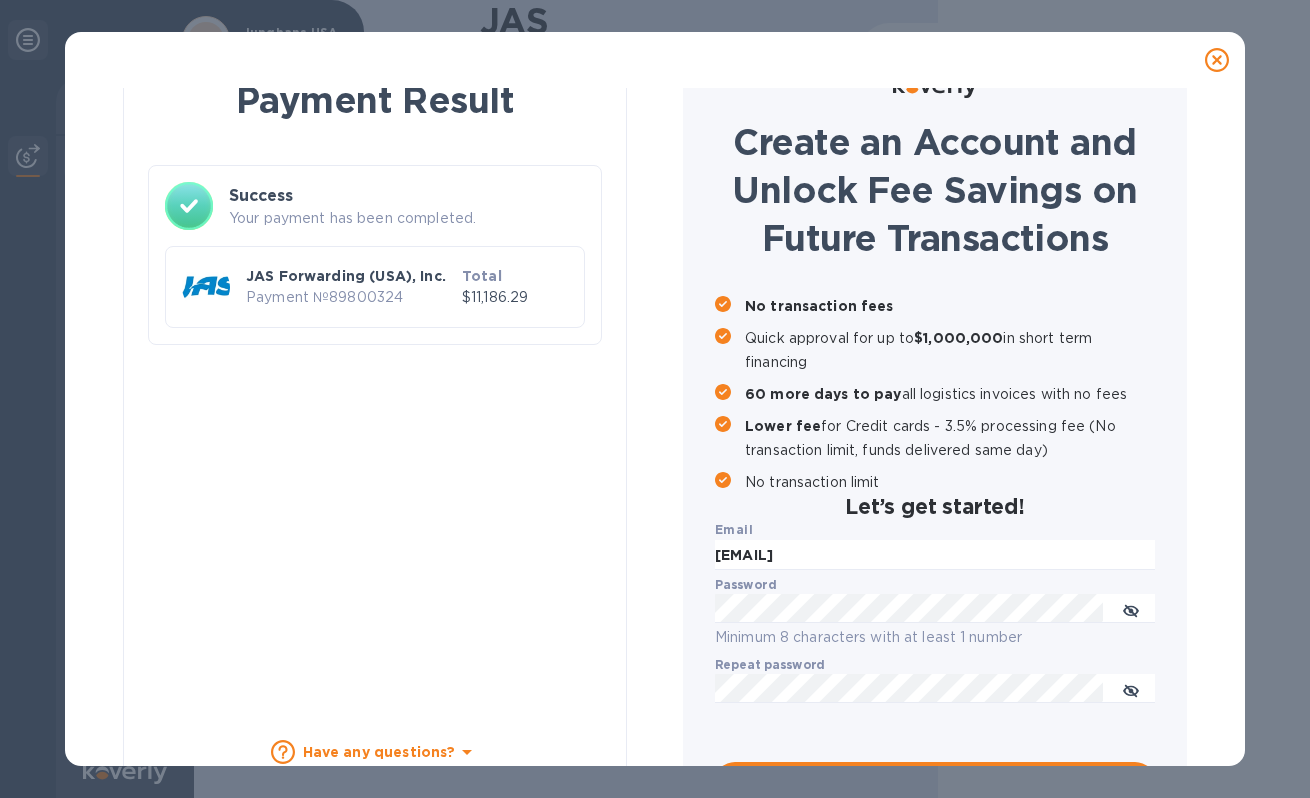 scroll, scrollTop: 18, scrollLeft: 0, axis: vertical 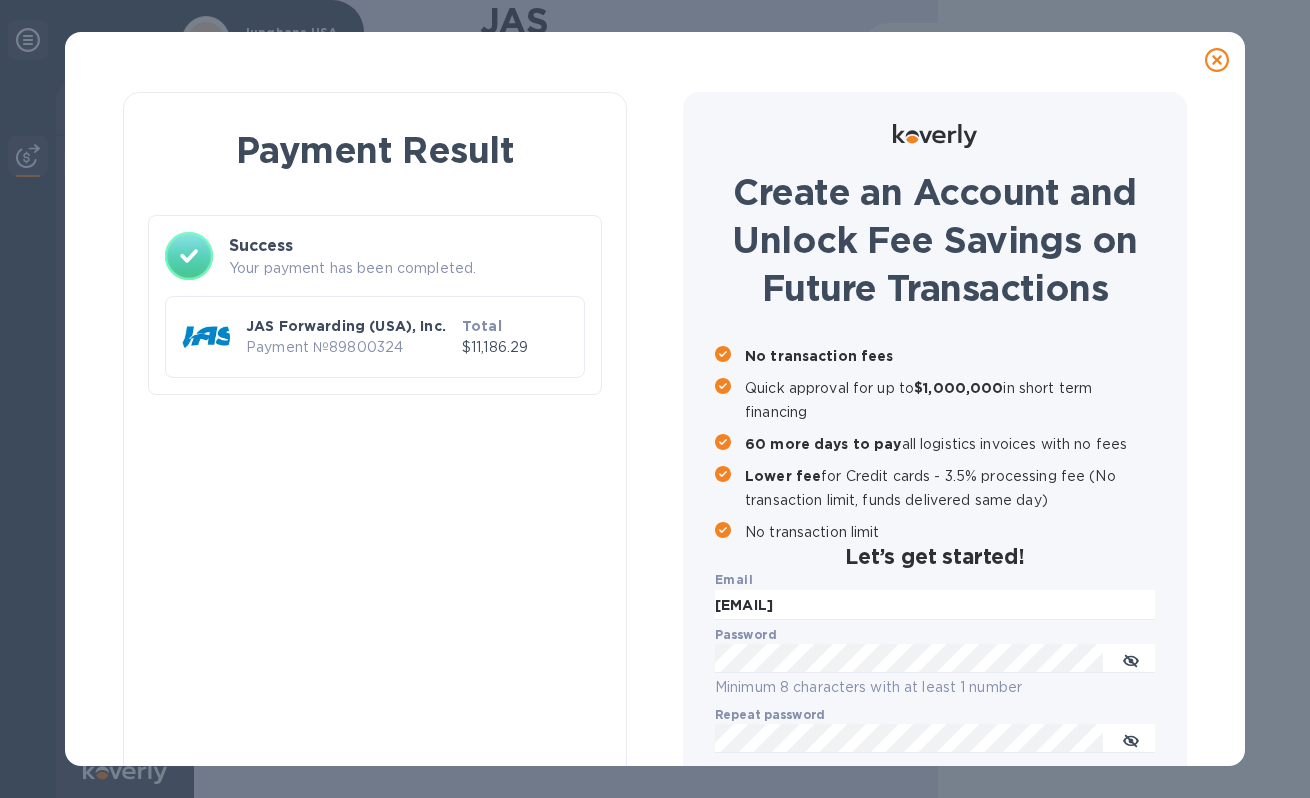 click 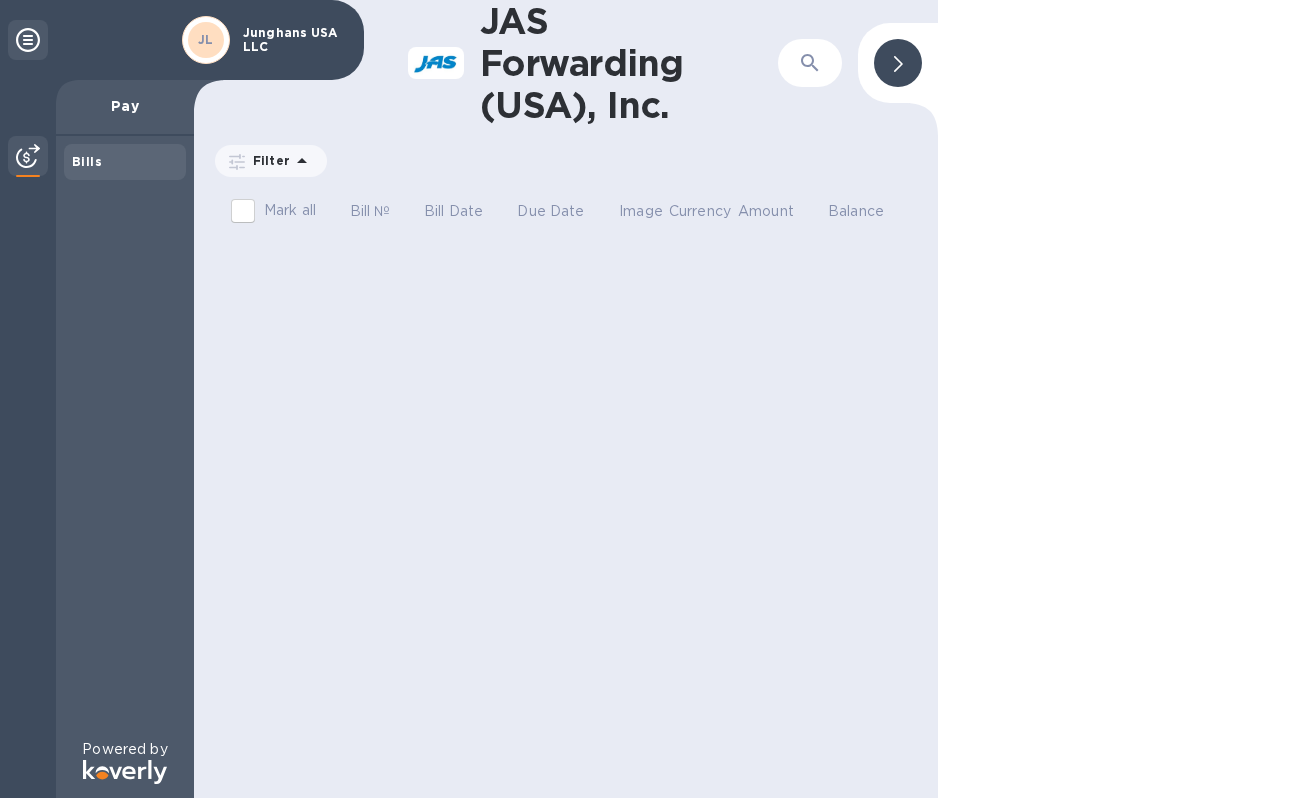 click on "Junghans USA LLC" at bounding box center (293, 40) 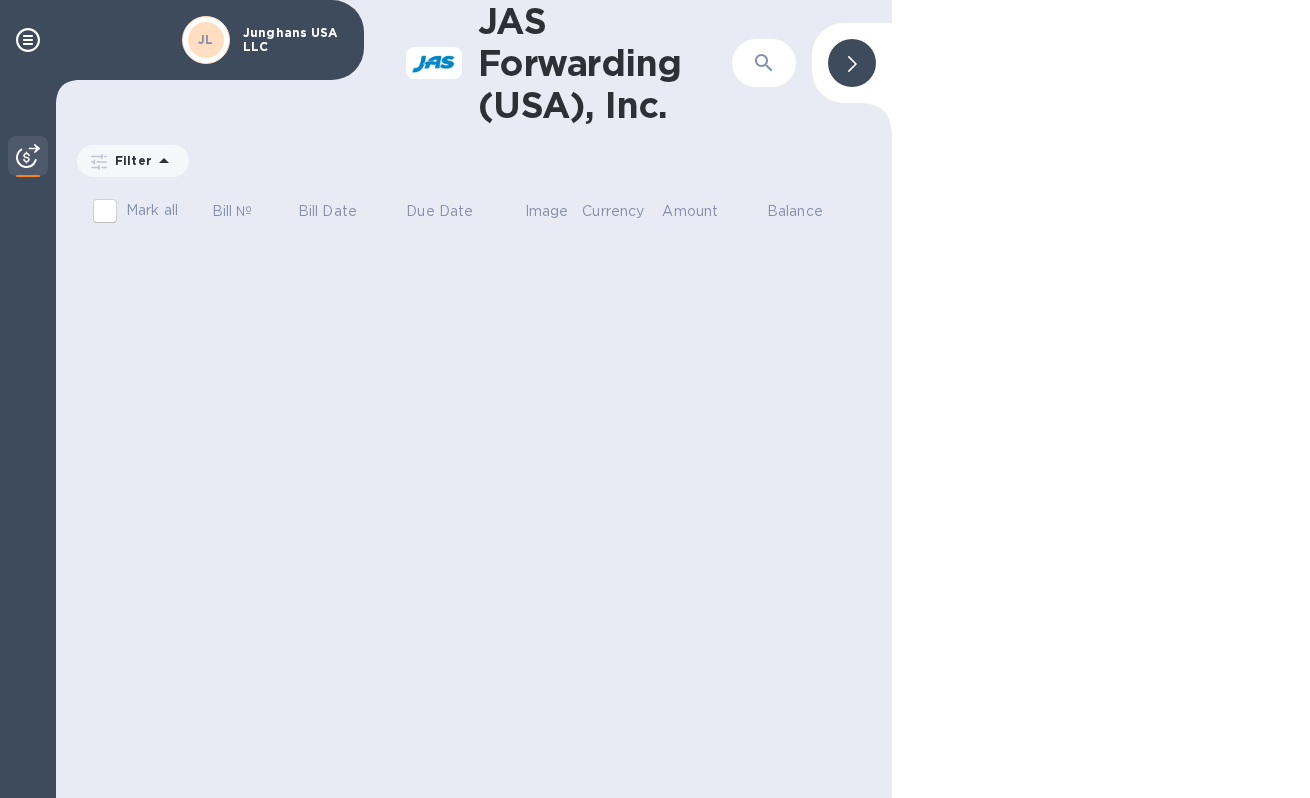 click at bounding box center (28, 156) 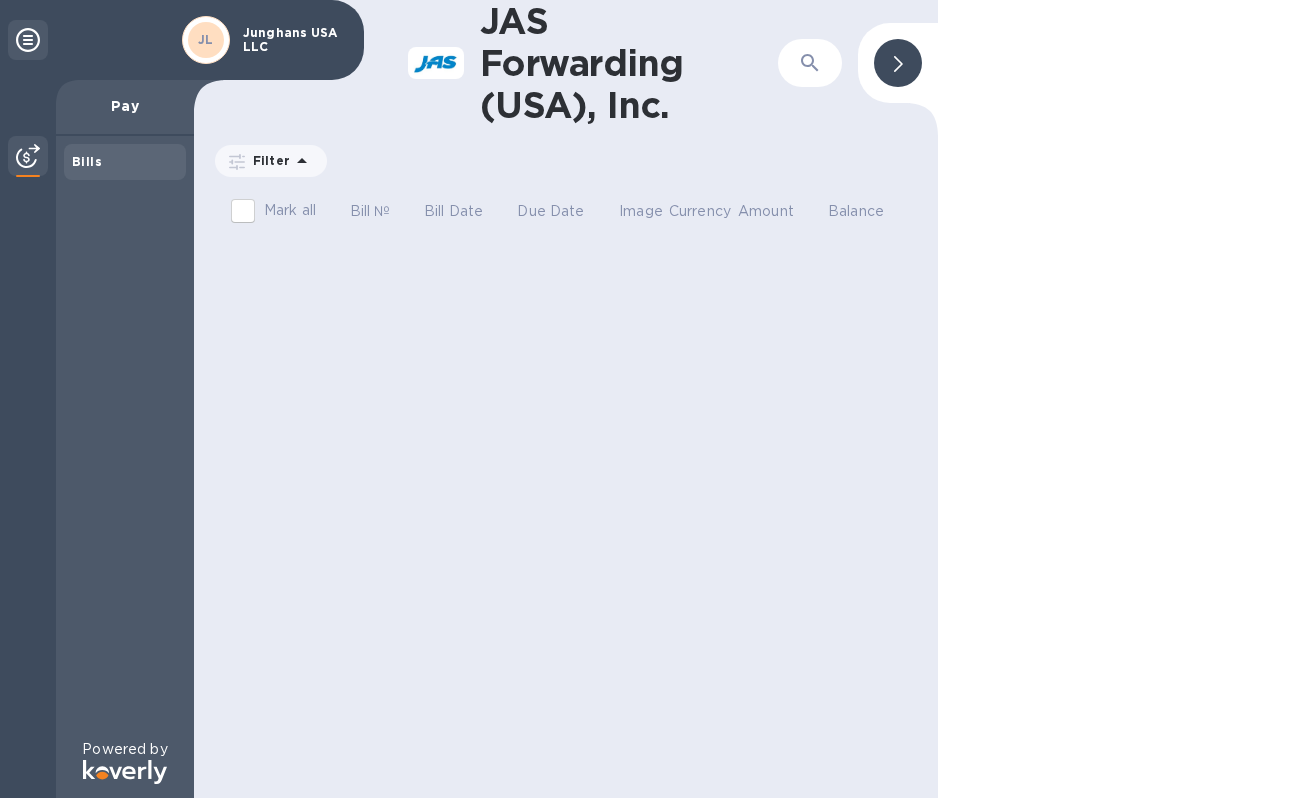 click on "JAS Forwarding (USA), Inc. ​ Filter Amount   Mark all Bill № Bill Date Due Date Image Currency Amount Balance" at bounding box center [566, 399] 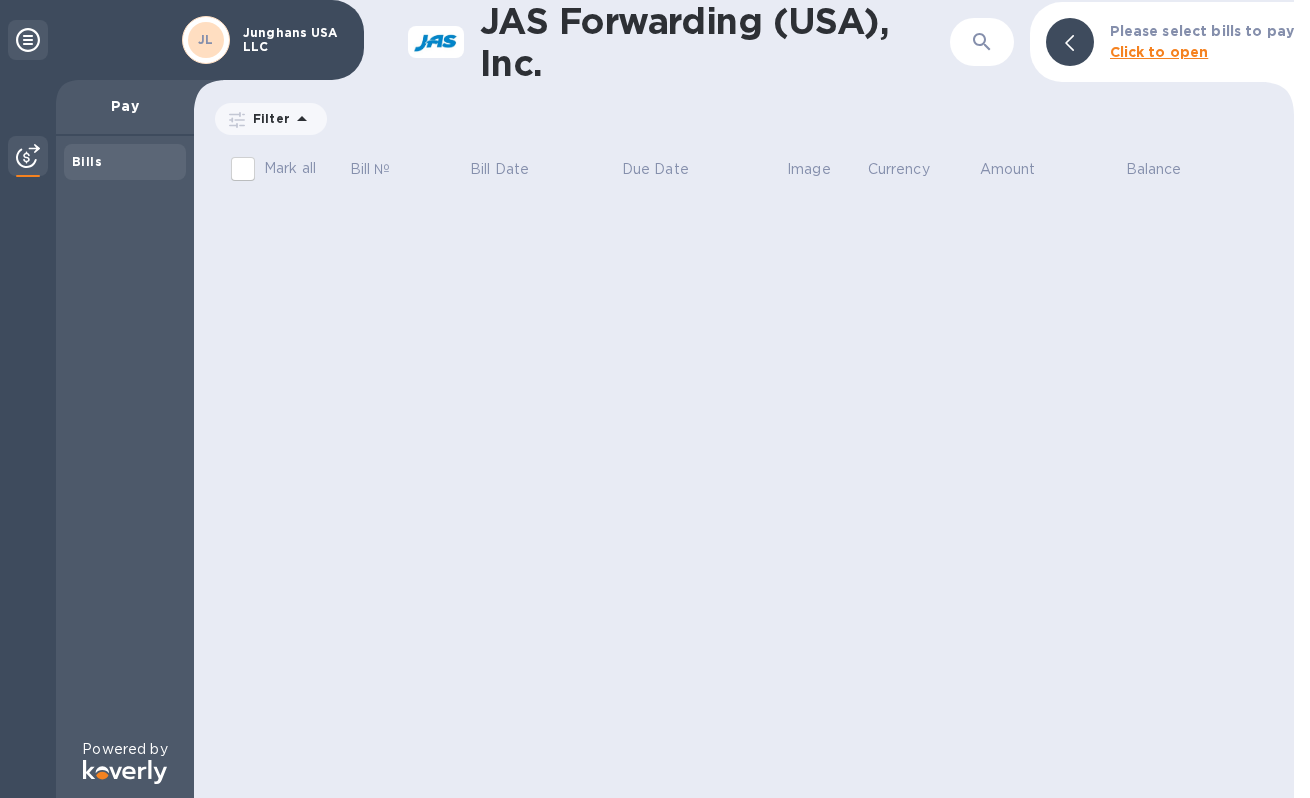 click on "JAS Forwarding (USA), Inc. ​ Please select bills to pay Click to open Filter Amount   Mark all Bill № Bill Date Due Date Image Currency Amount Balance" at bounding box center (744, 399) 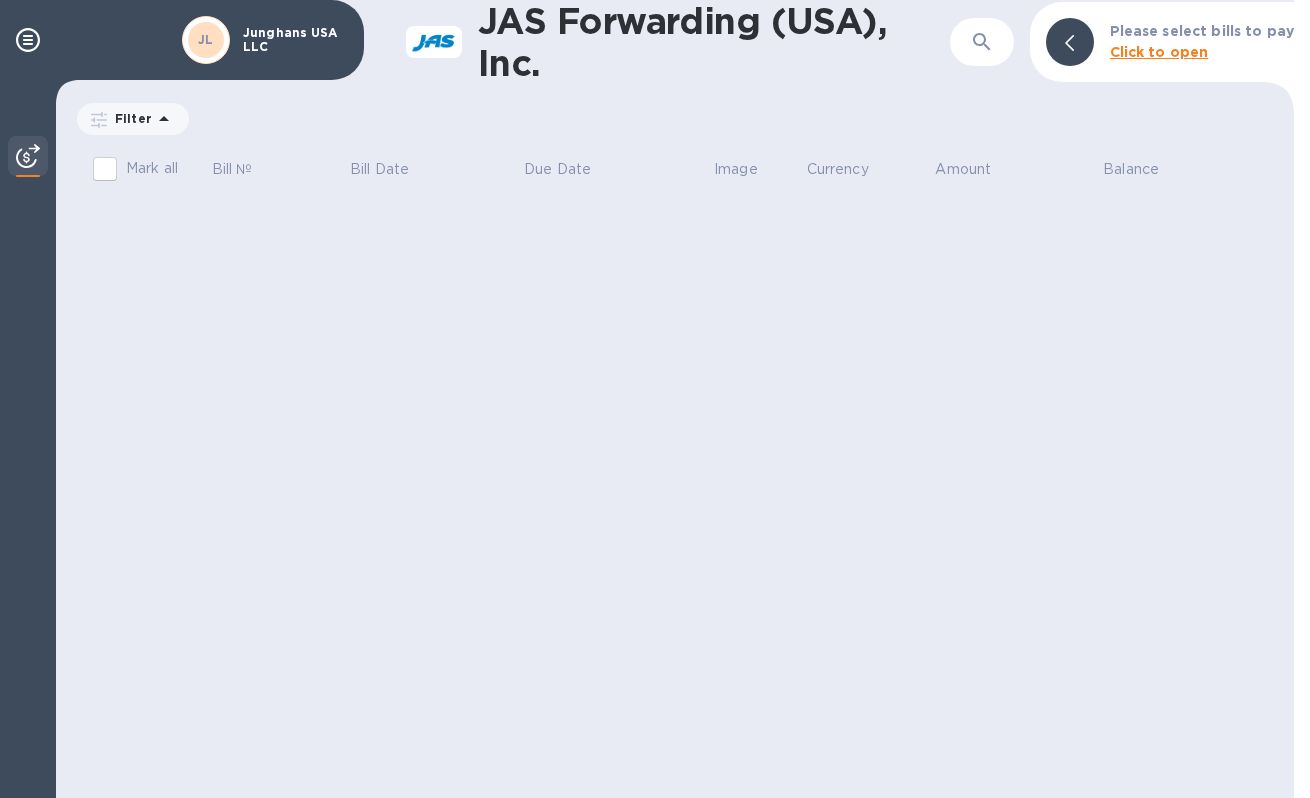 click on "JAS Forwarding (USA), Inc. ​ Please select bills to pay Click to open Filter Amount   Mark all Bill № Bill Date Due Date Image Currency Amount Balance" at bounding box center [675, 399] 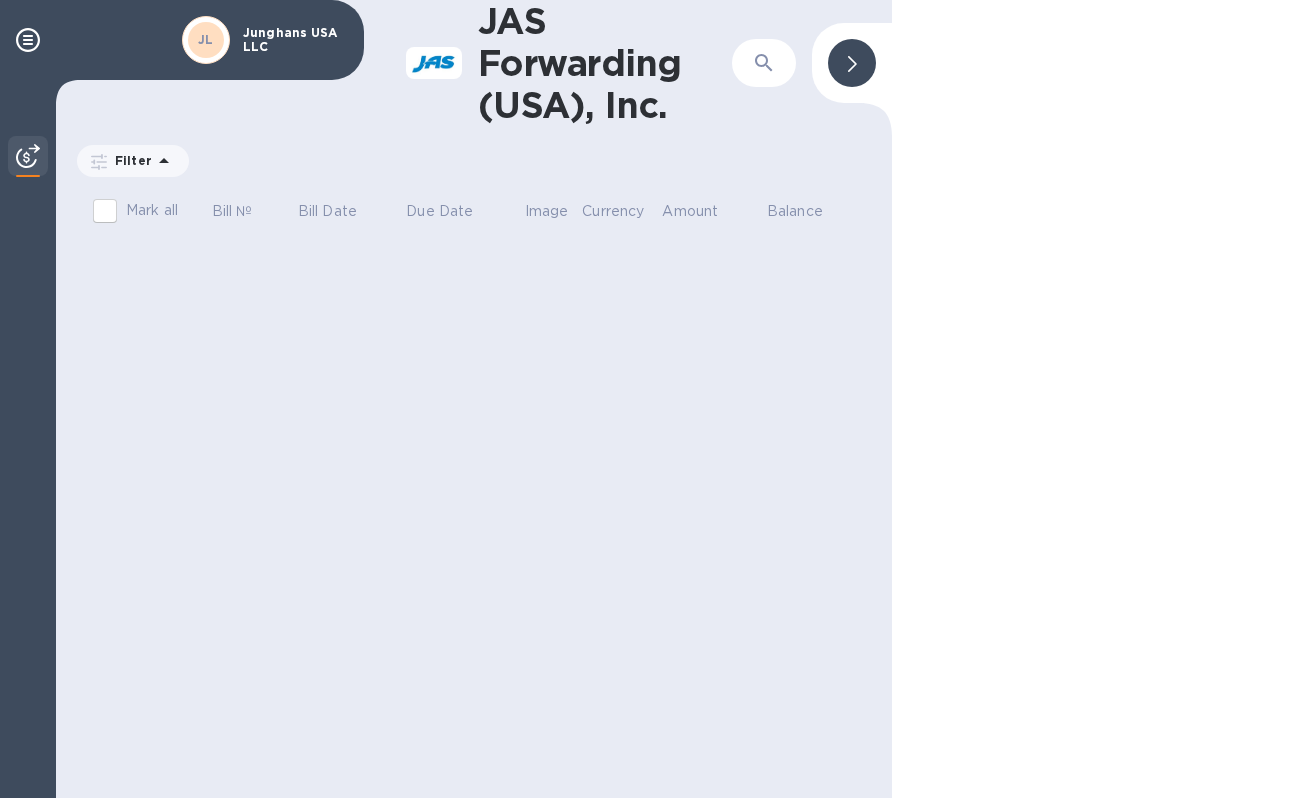 click 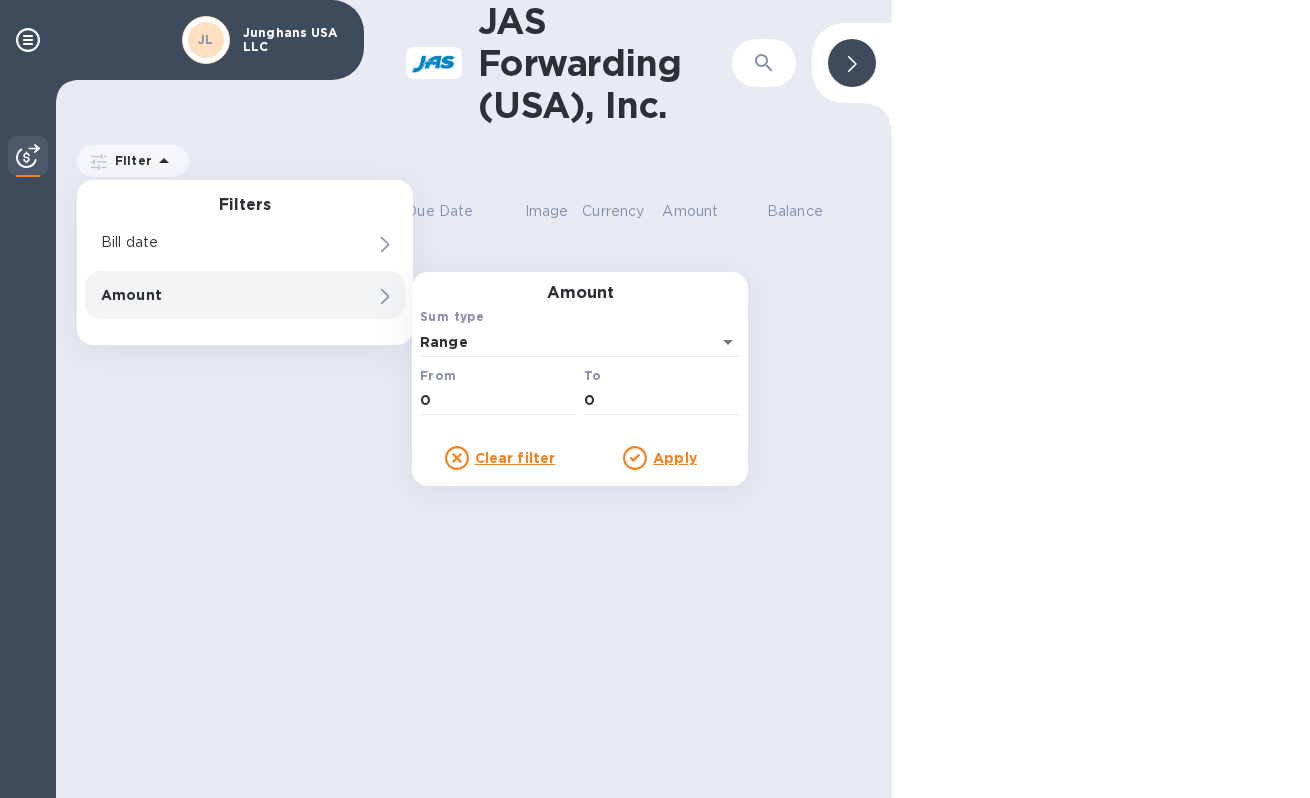 click on "JAS Forwarding (USA), Inc. ​ Filter Filters Bill date Amount Amount Sum type Range From 0 To 0 Clear filter Apply Amount   Mark all Bill № Bill Date Due Date Image Currency Amount Balance" at bounding box center (474, 399) 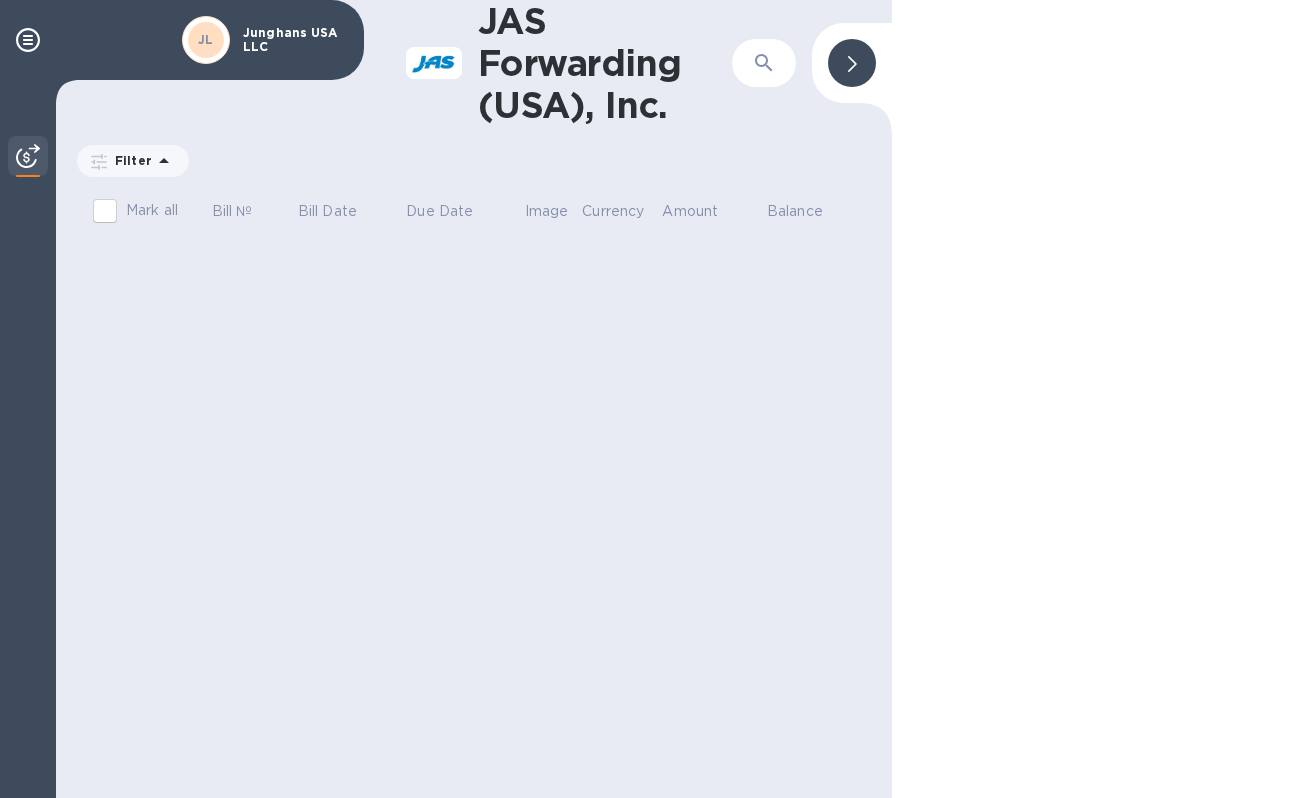 click on "JAS Forwarding (USA), Inc. ​ Filter Amount   Mark all Bill № Bill Date Due Date Image Currency Amount Balance" at bounding box center (474, 399) 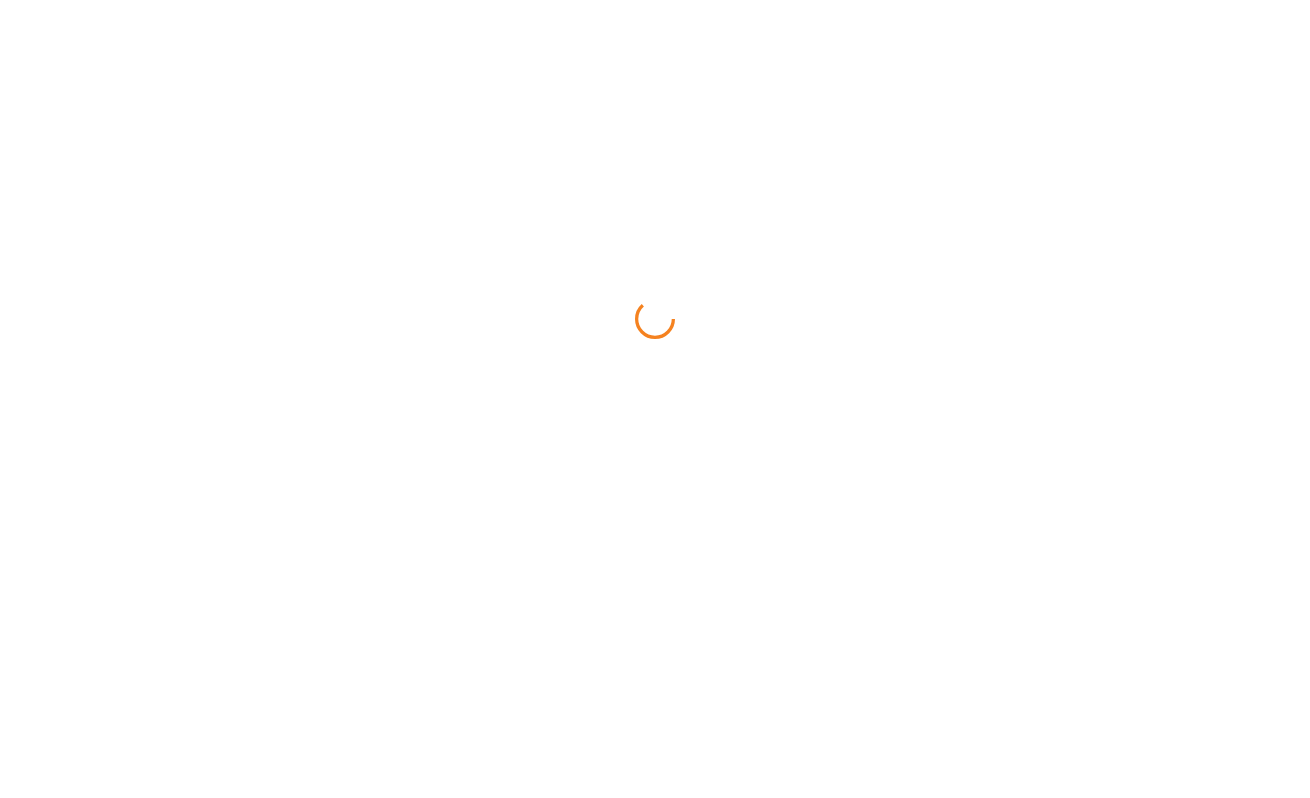 scroll, scrollTop: 0, scrollLeft: 0, axis: both 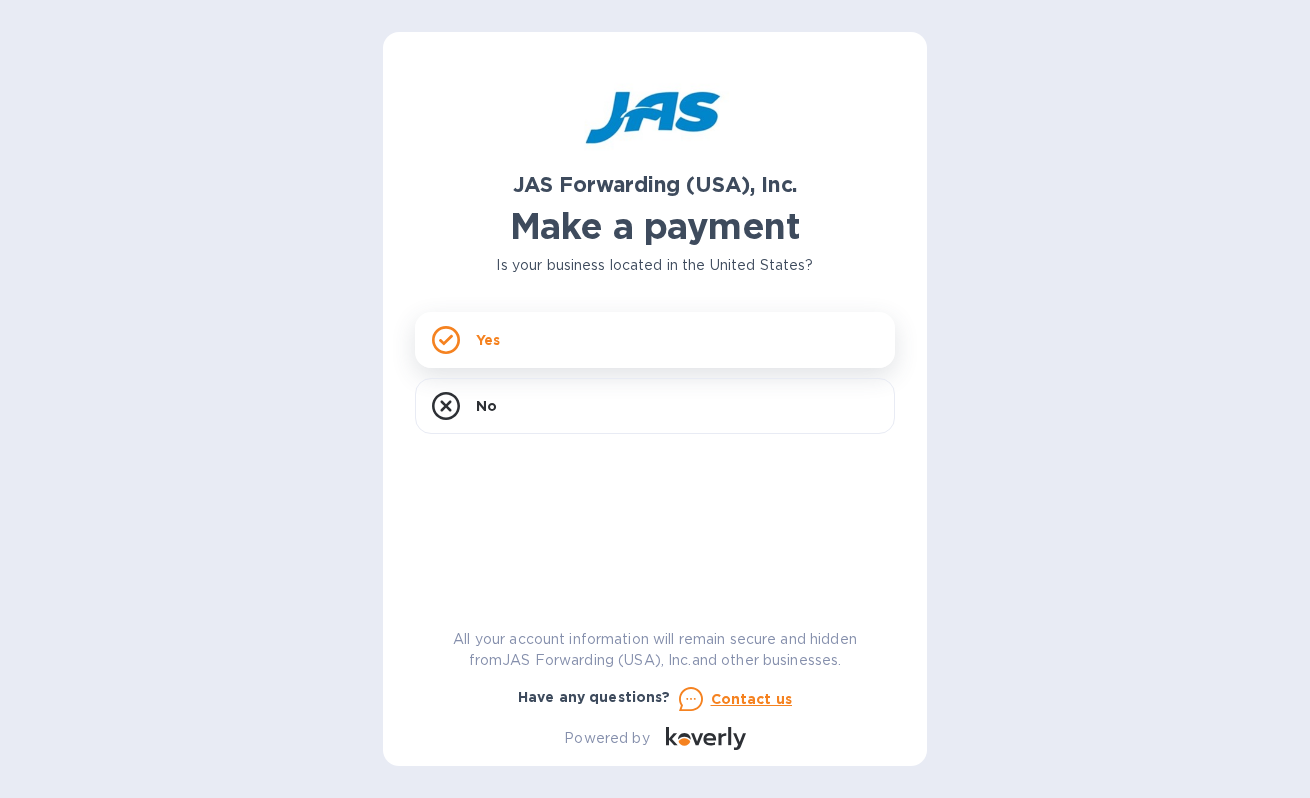 click on "Yes" at bounding box center (655, 340) 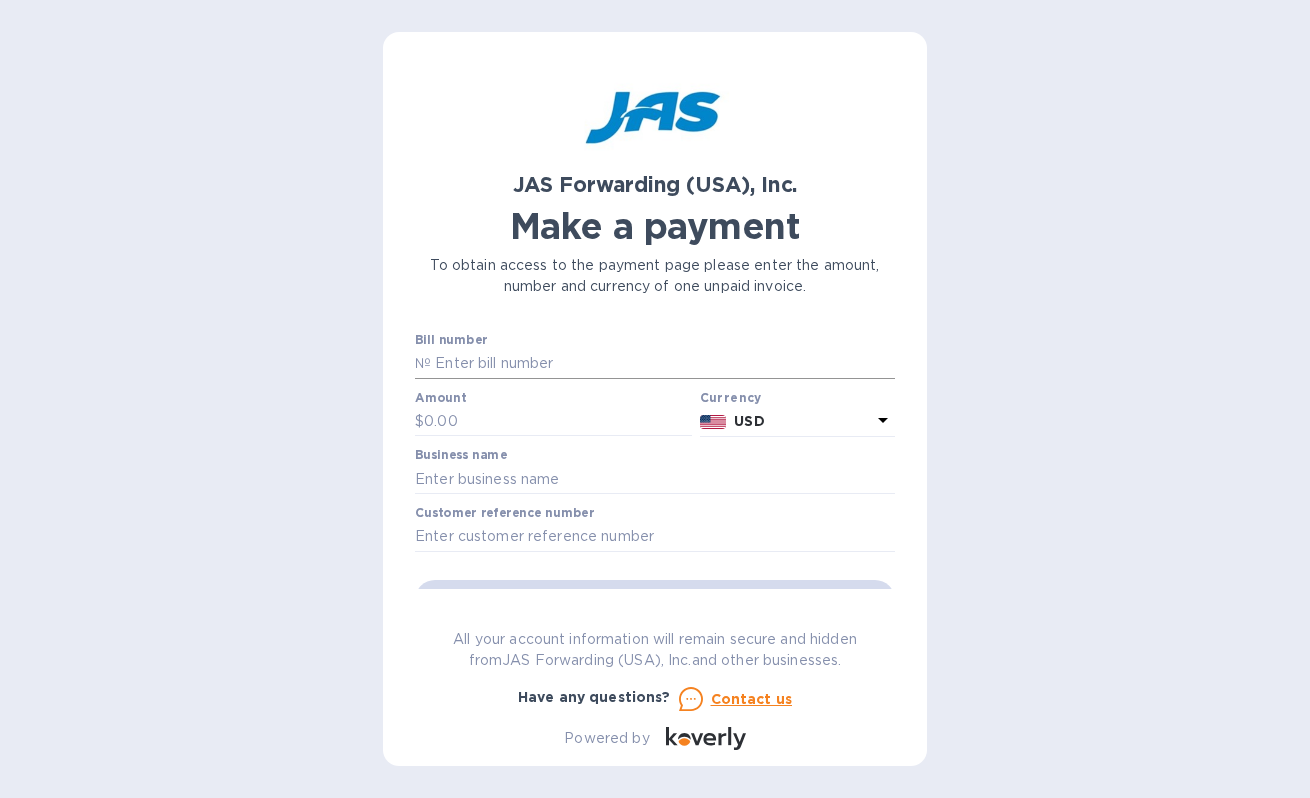 click at bounding box center (663, 364) 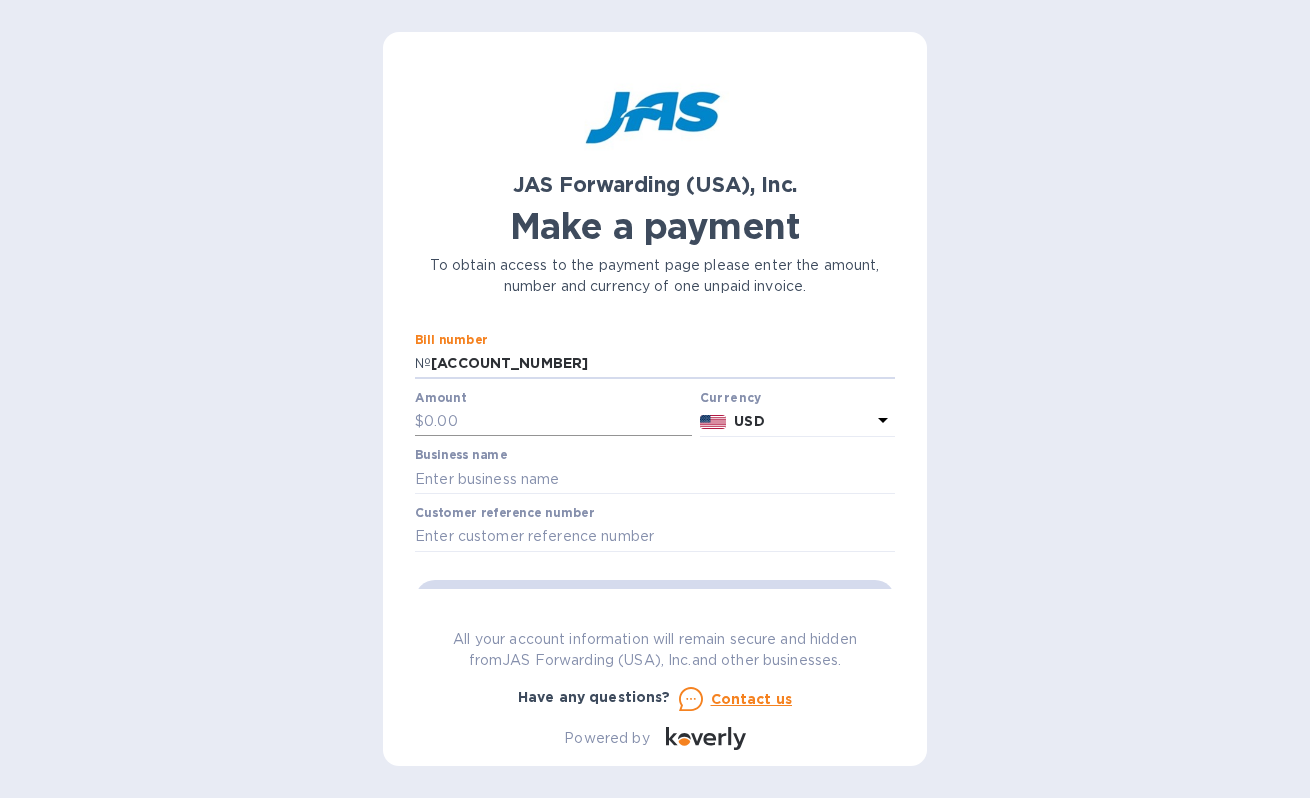 type on "[ACCOUNT_NUMBER]" 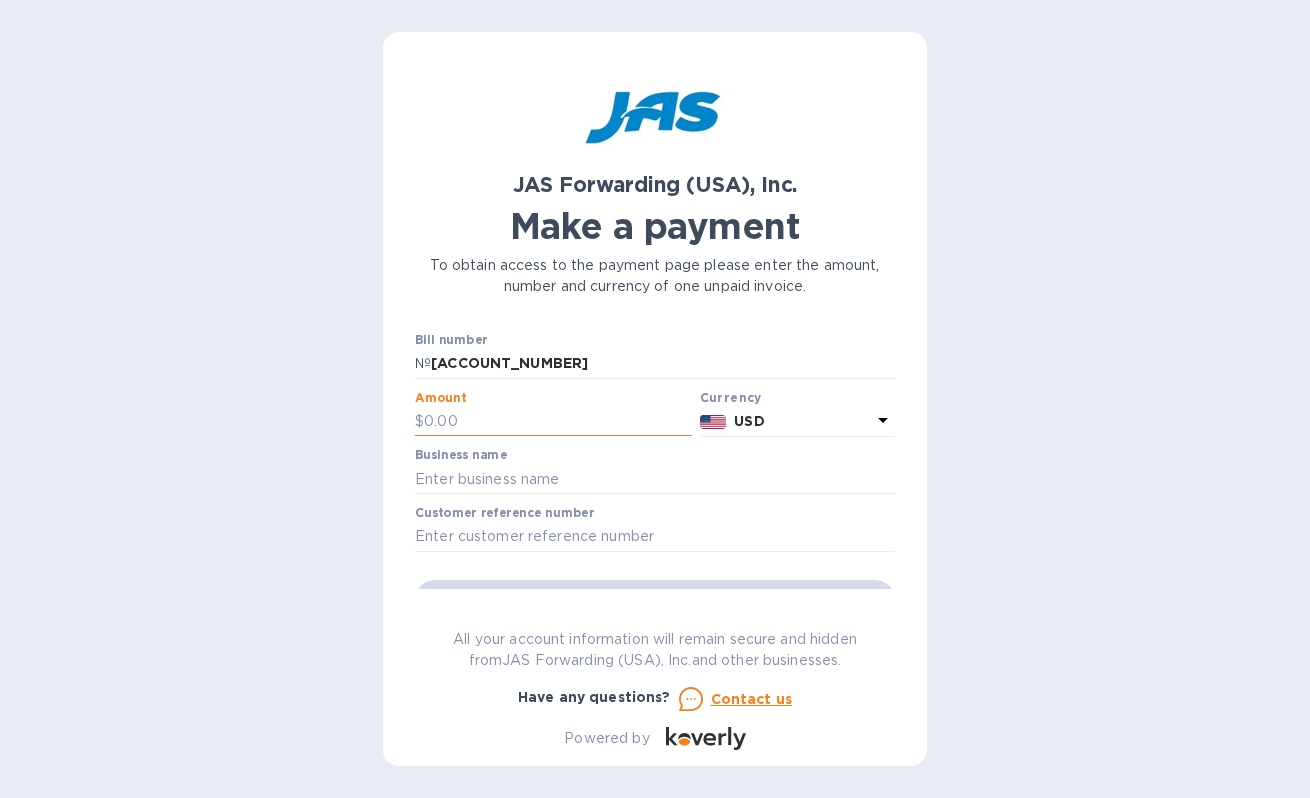 click at bounding box center (558, 422) 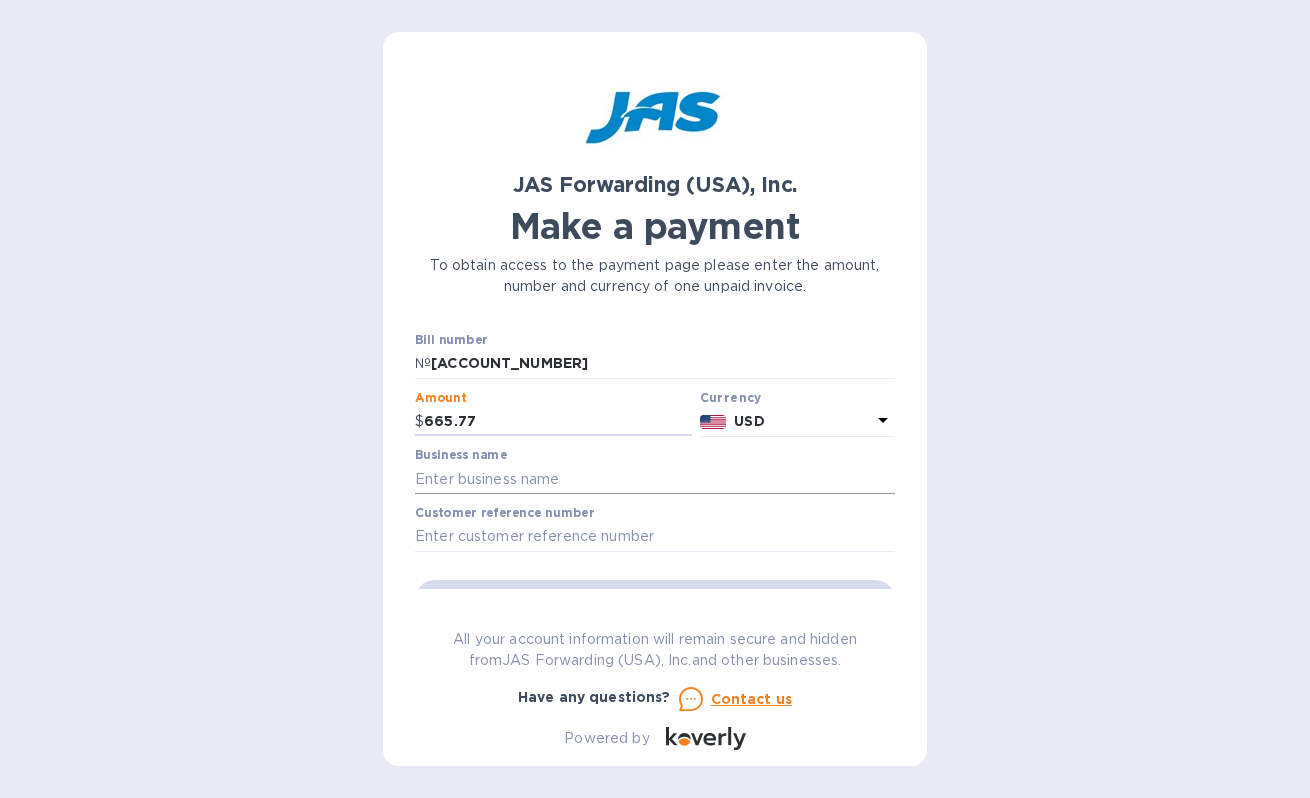 type on "665.77" 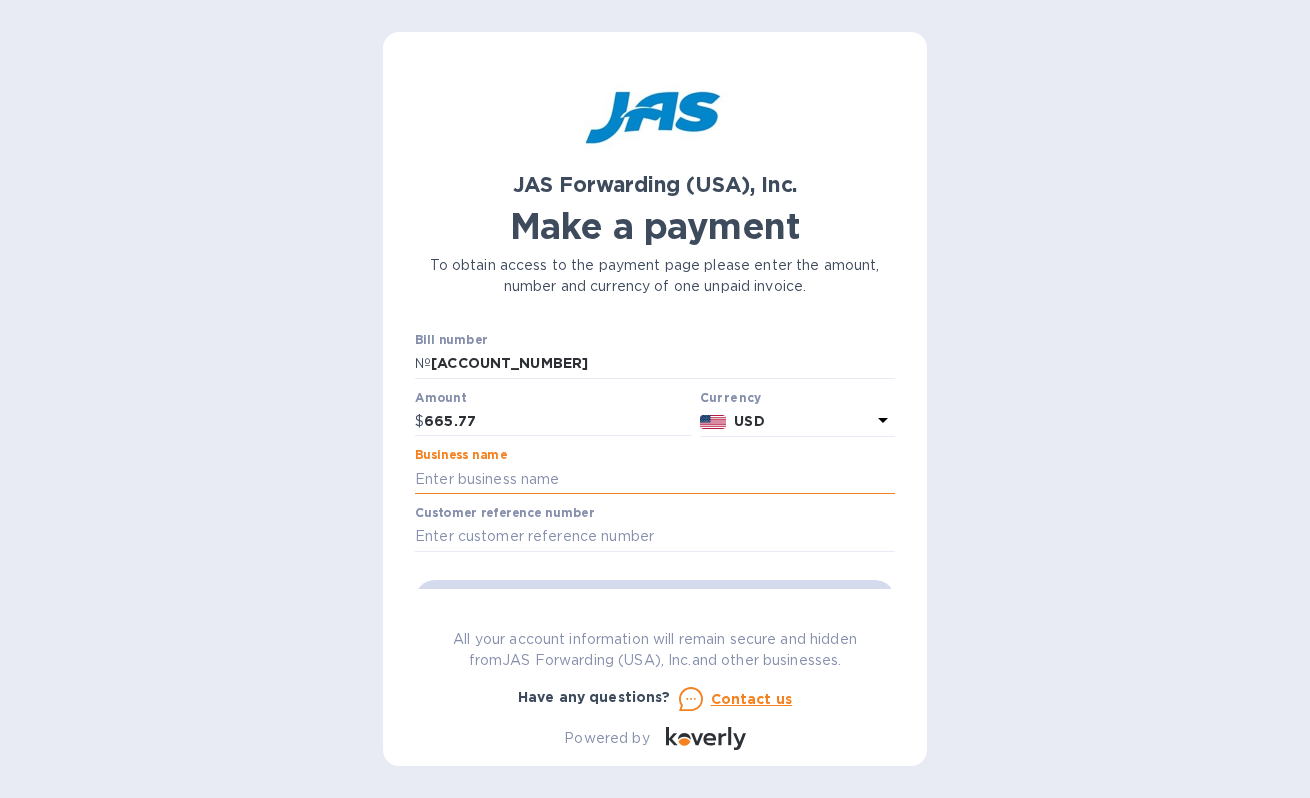 click at bounding box center (655, 479) 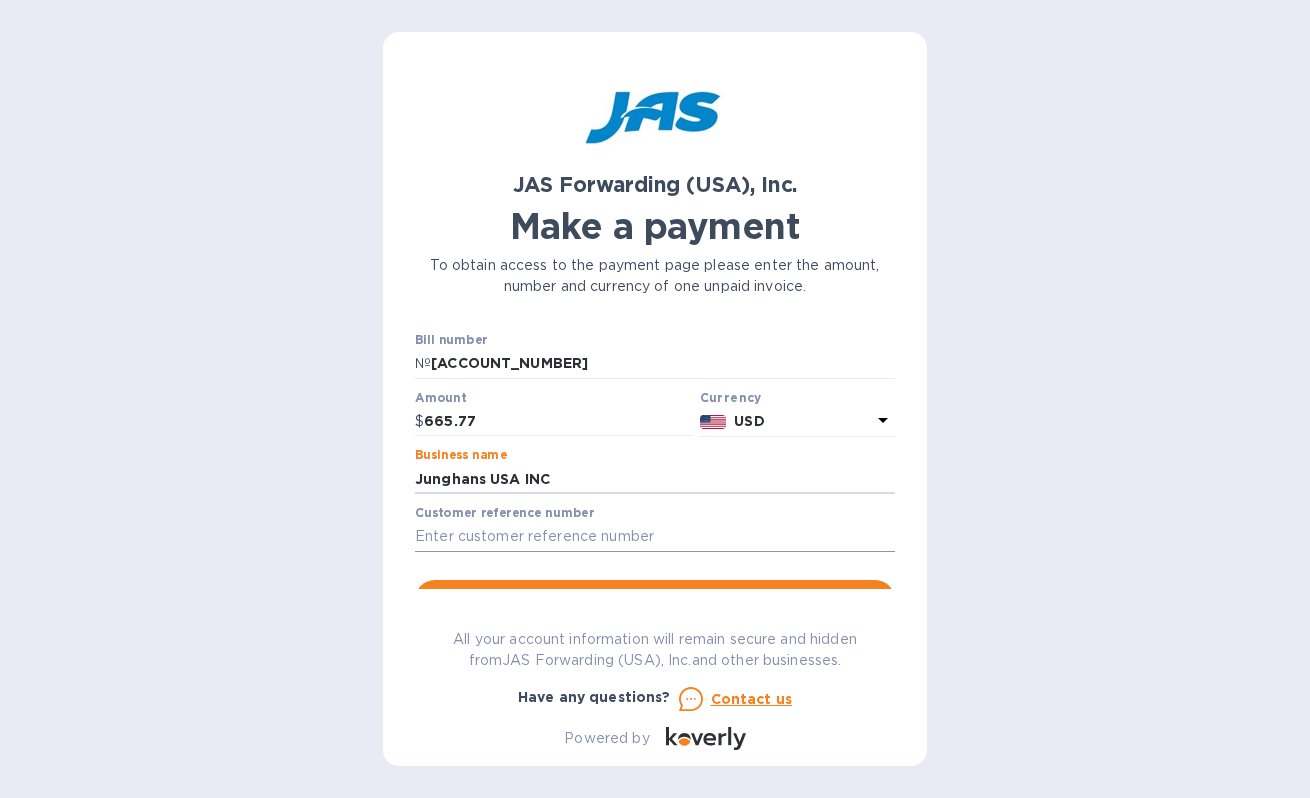 type on "Junghans USA INC" 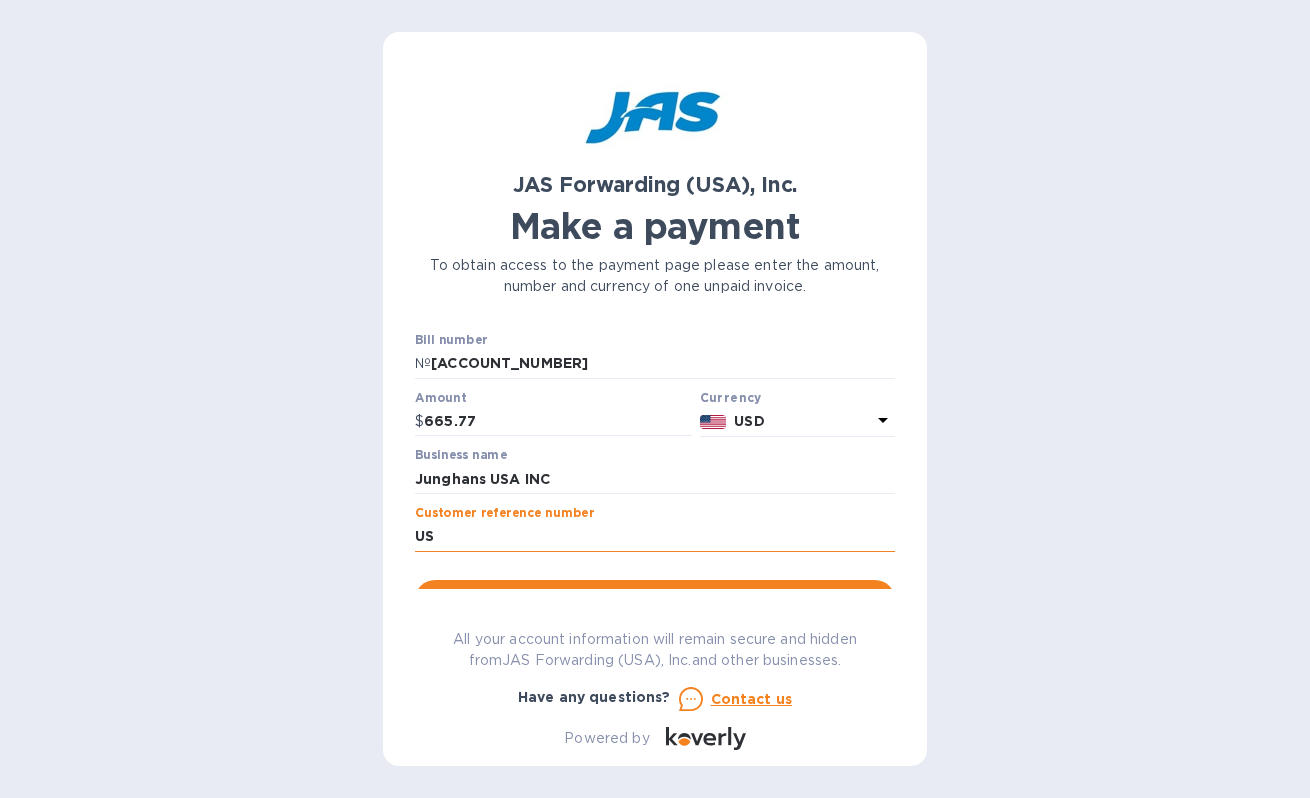 type on "U" 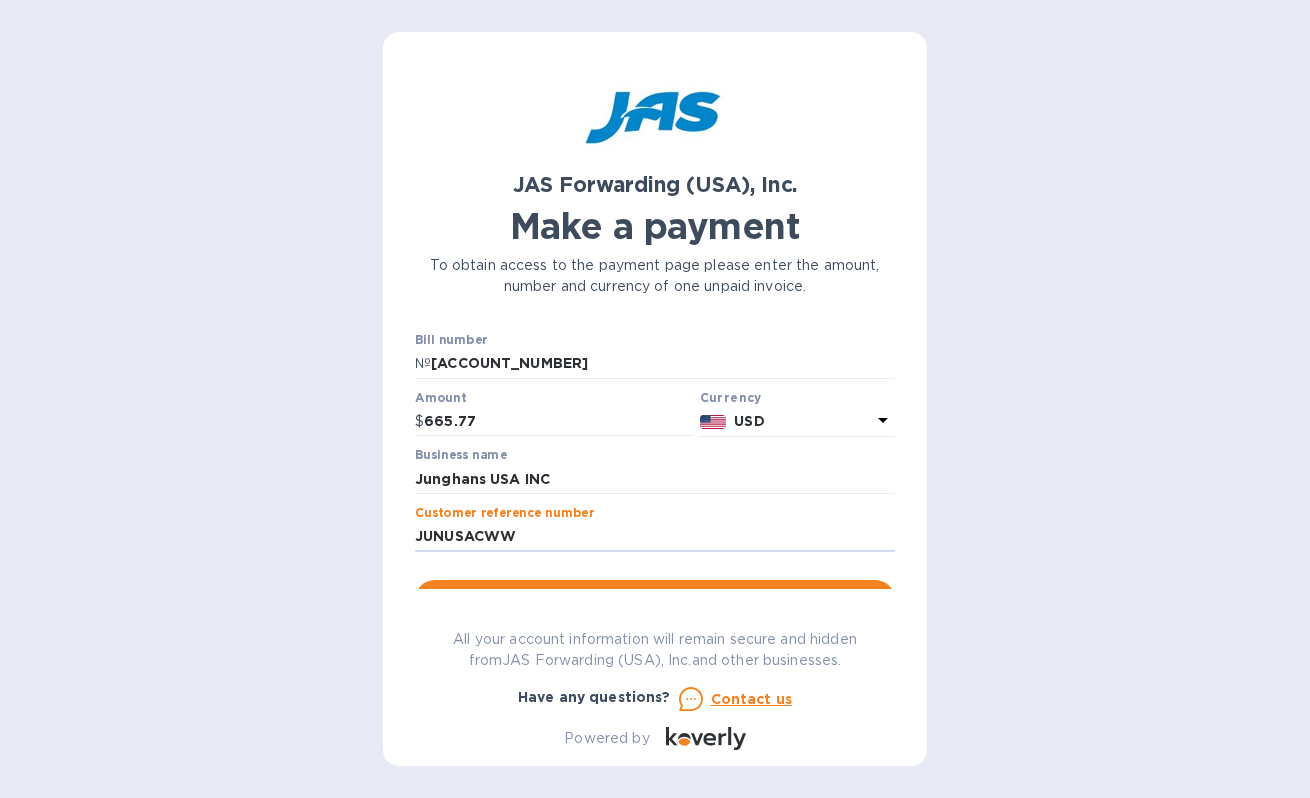 scroll, scrollTop: 187, scrollLeft: 0, axis: vertical 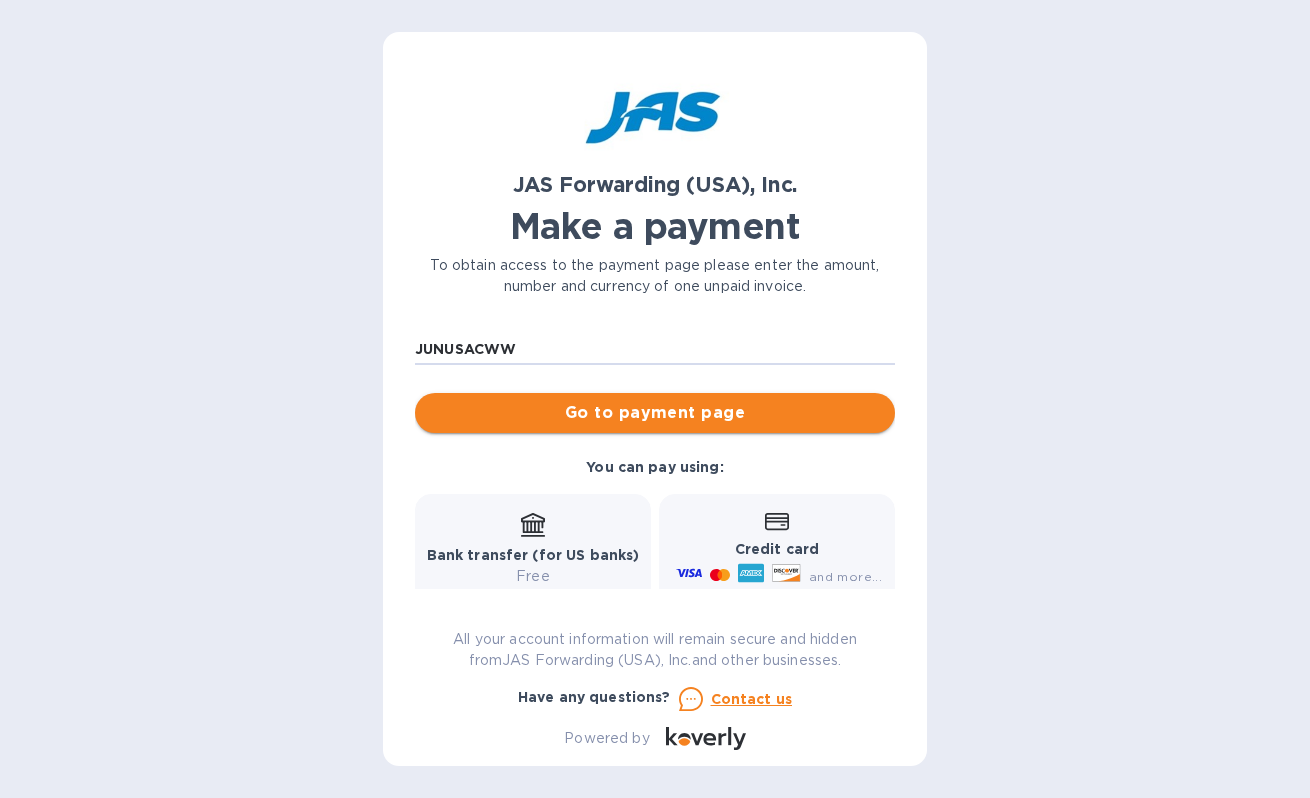 type on "JUNUSACWW" 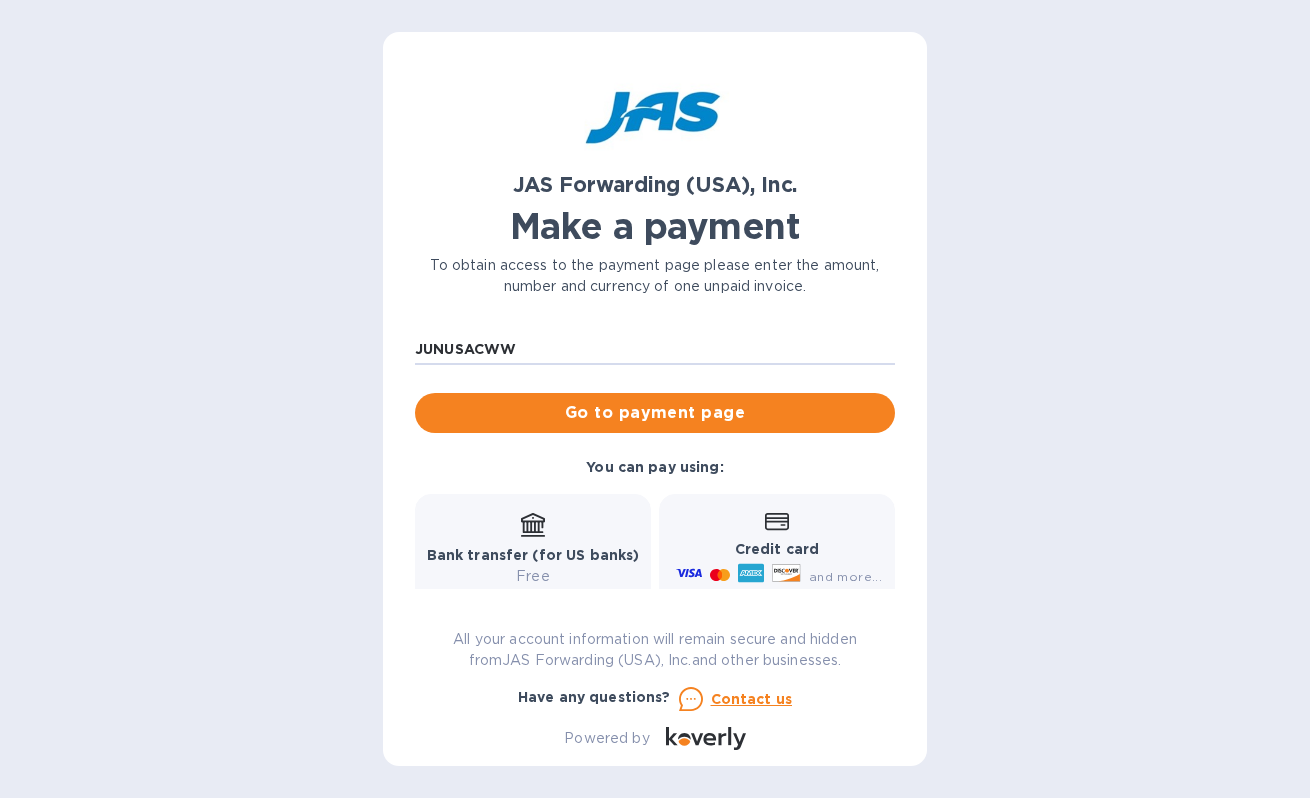 click on "Go to payment page" at bounding box center (655, 413) 